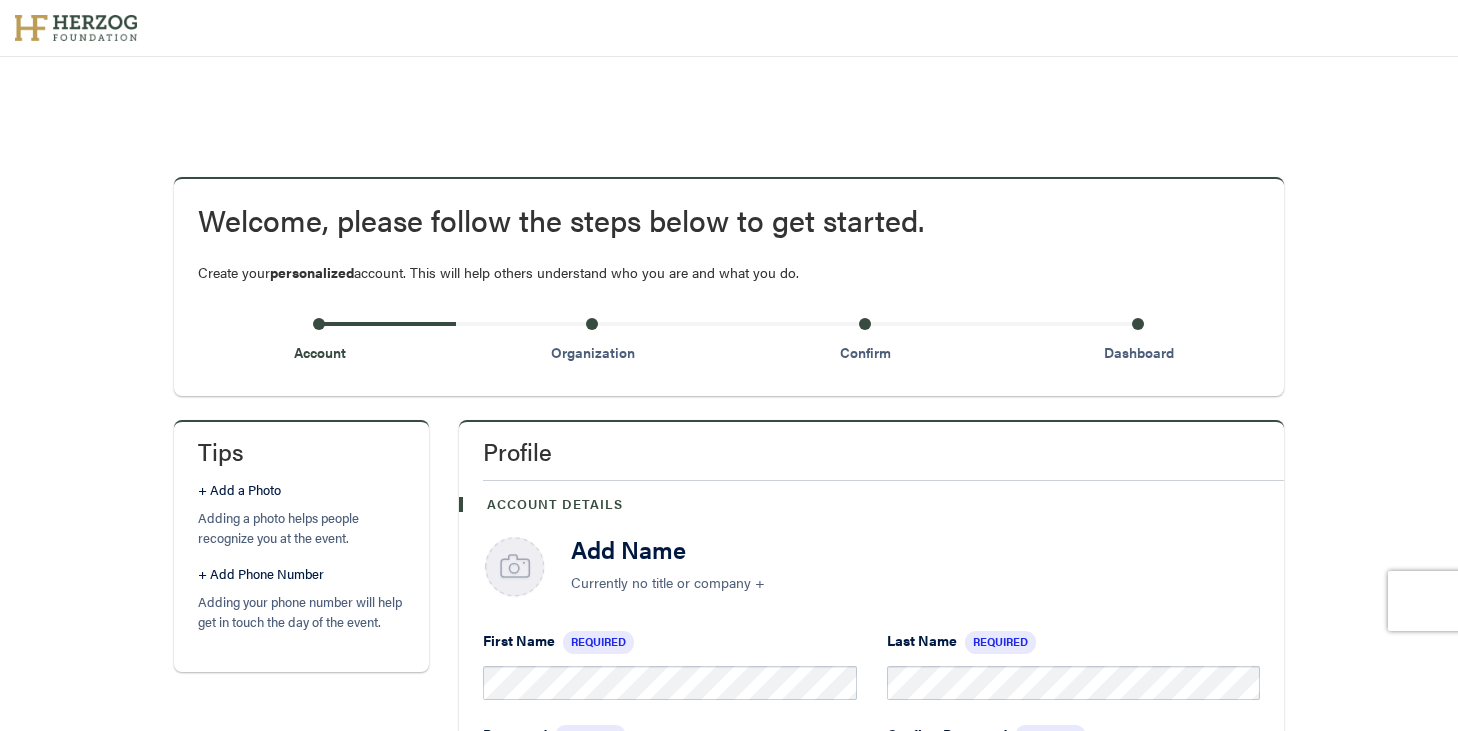 scroll, scrollTop: 0, scrollLeft: 0, axis: both 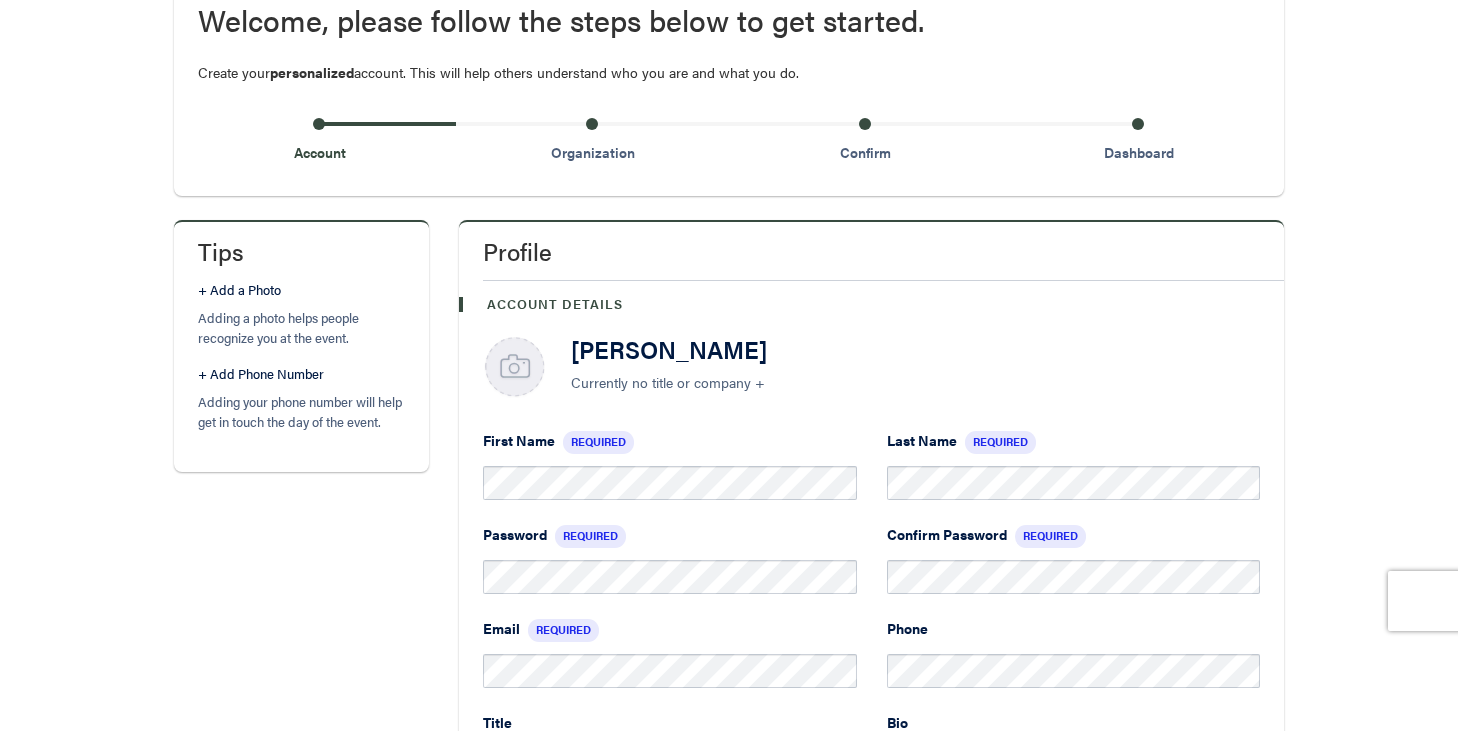 click on "Confirm Password
Required" at bounding box center [1074, 571] 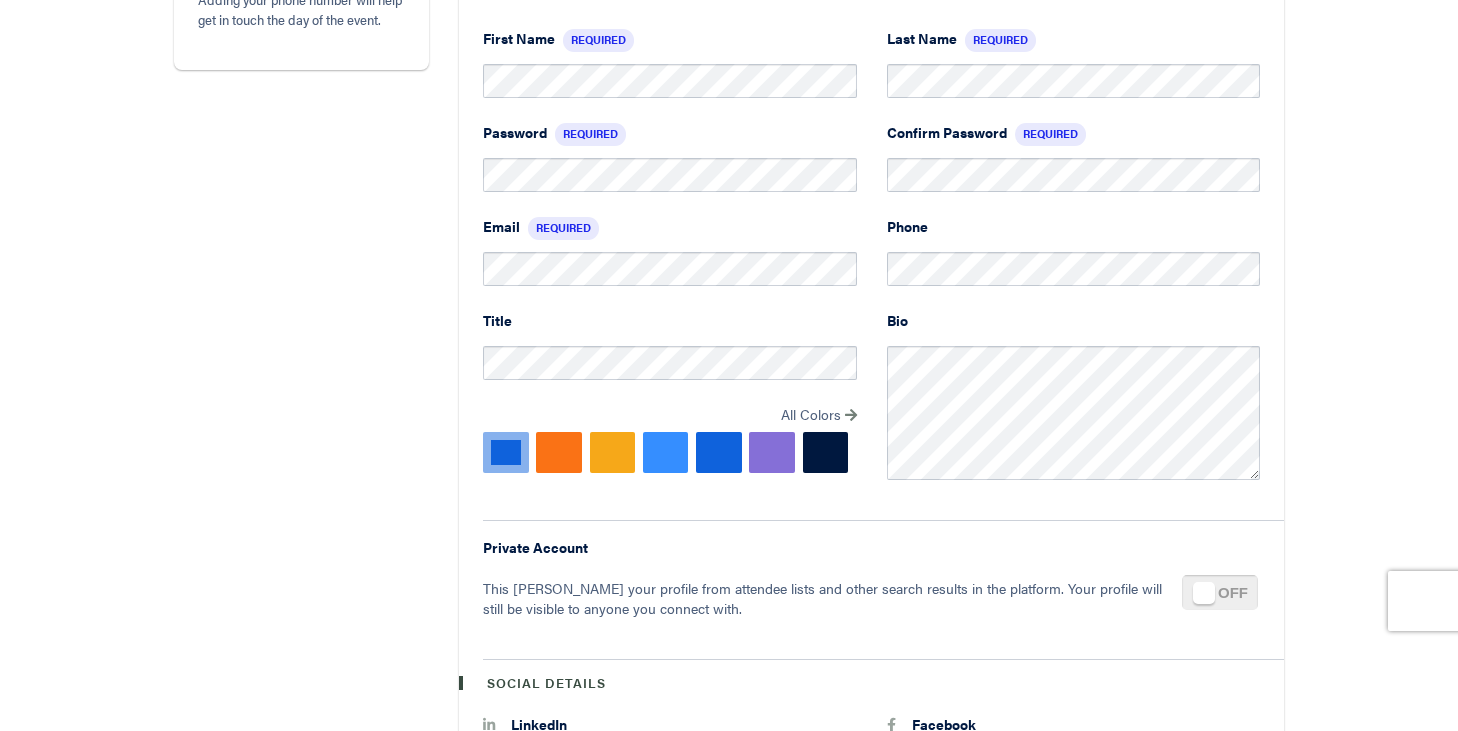 scroll, scrollTop: 640, scrollLeft: 0, axis: vertical 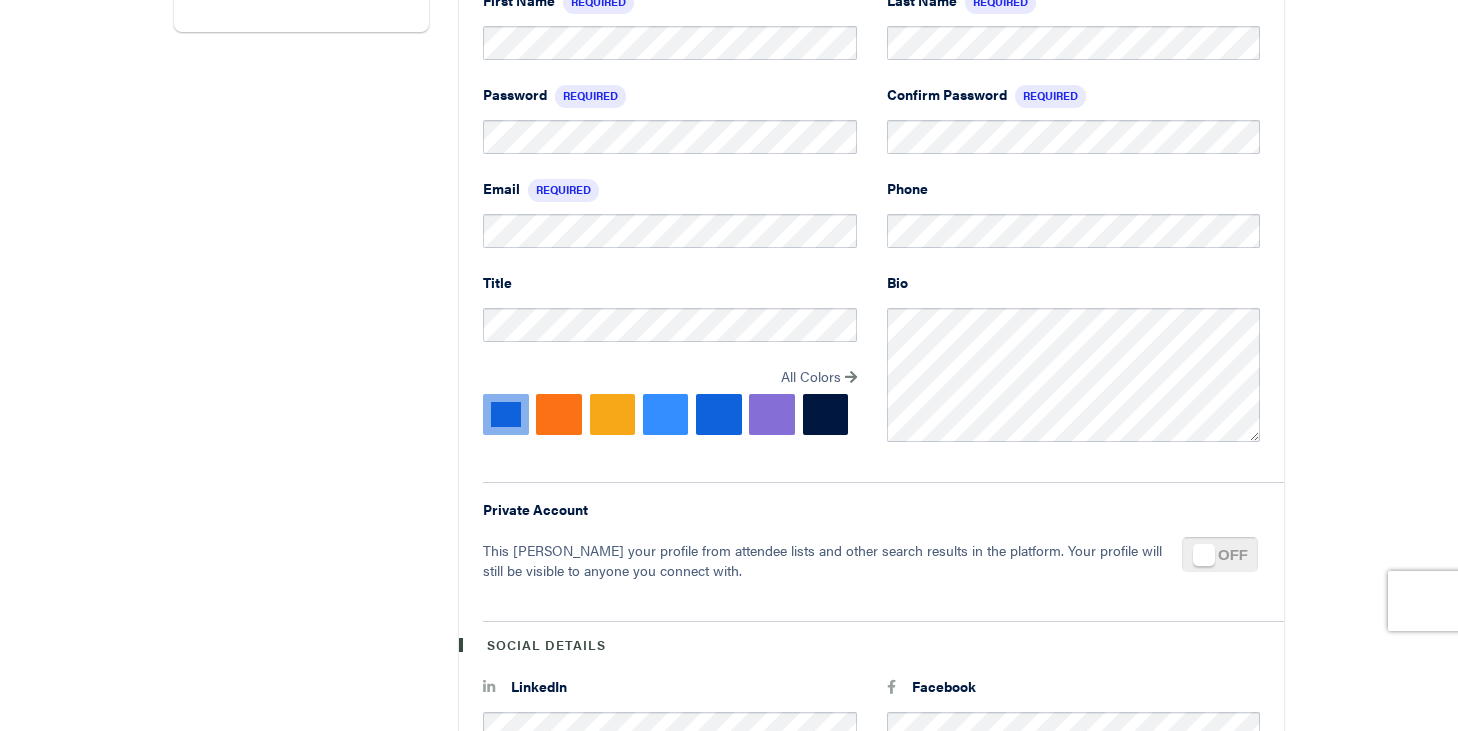 click on "Private Account
This will hide your profile from attendee lists and other search results in the platform. Your profile will still be visible to anyone you connect with." at bounding box center (871, 544) 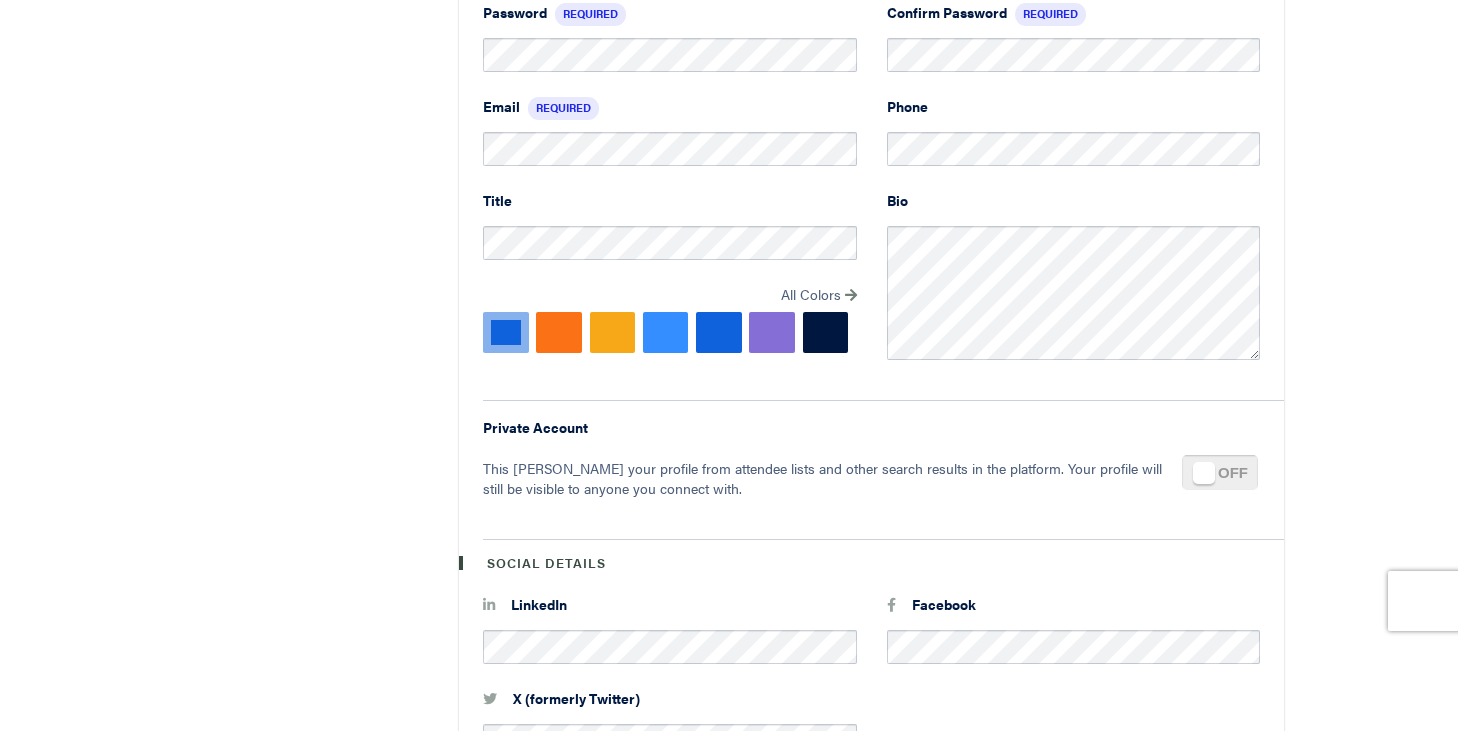 scroll, scrollTop: 760, scrollLeft: 0, axis: vertical 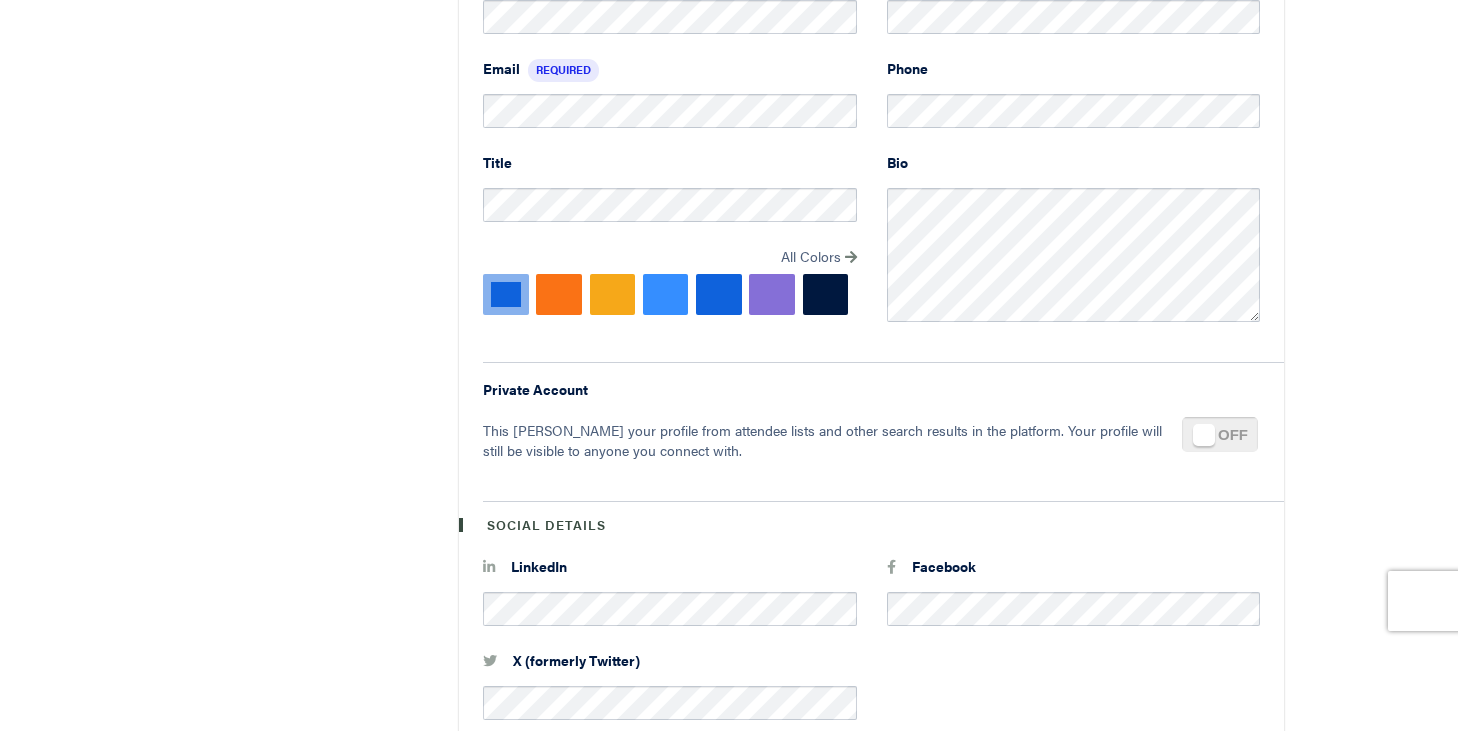 click at bounding box center [1204, 435] 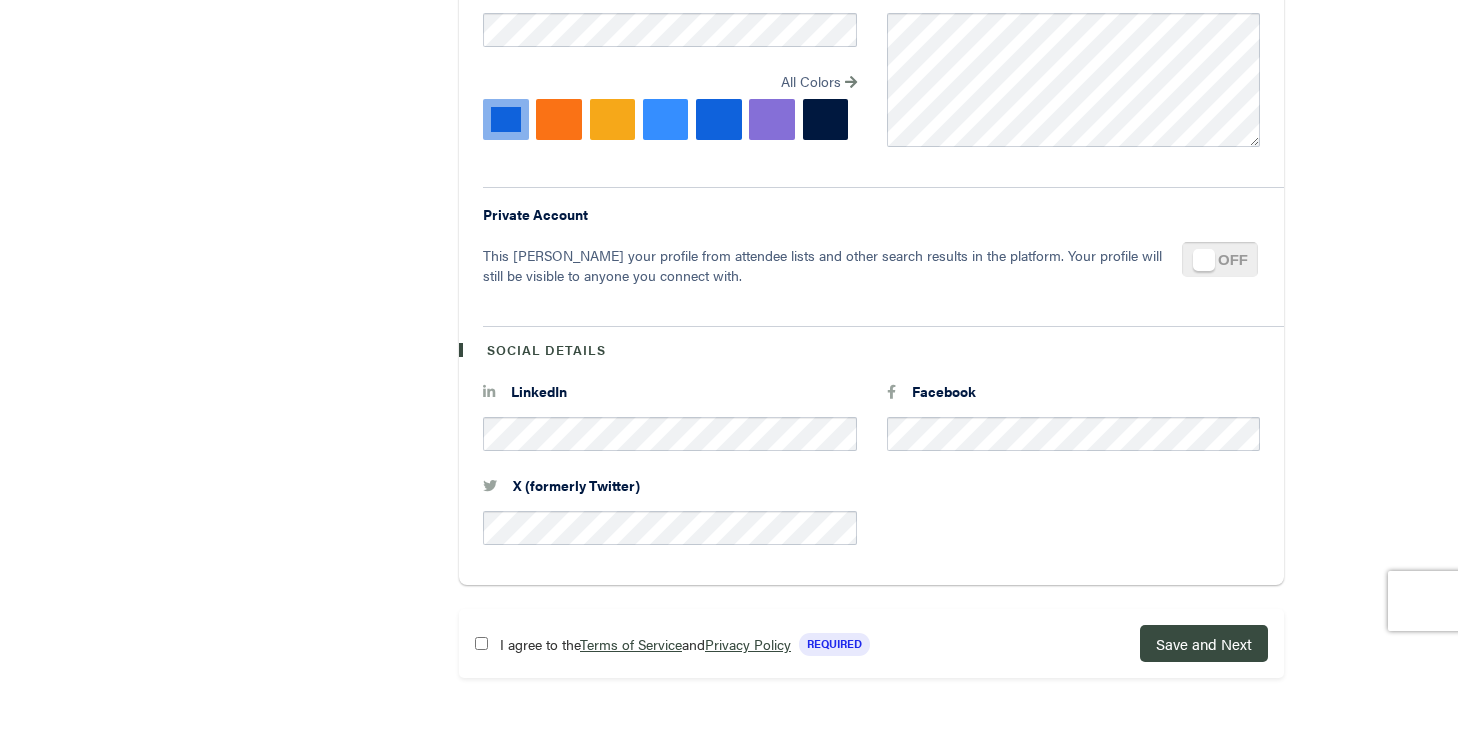 scroll, scrollTop: 950, scrollLeft: 0, axis: vertical 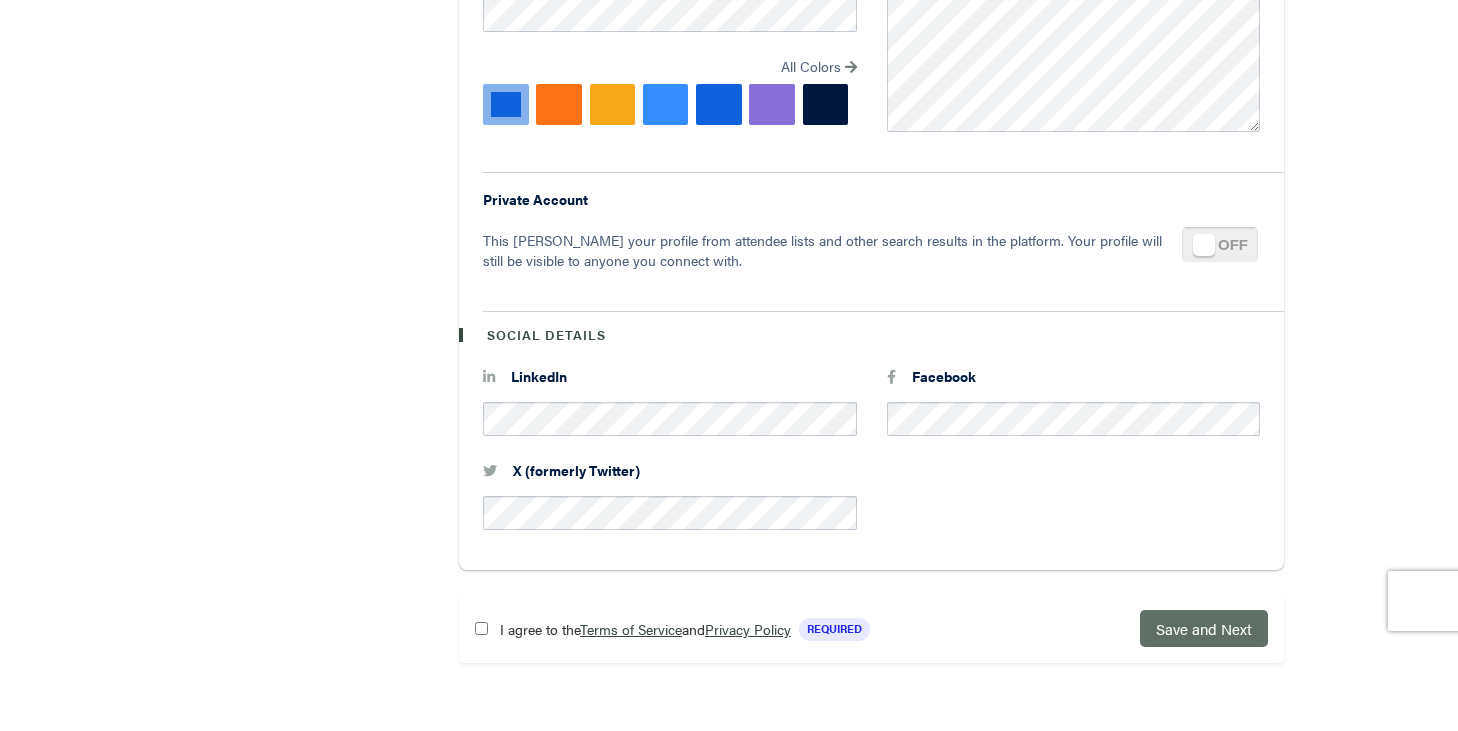 click on "Save and Next" at bounding box center [1204, 628] 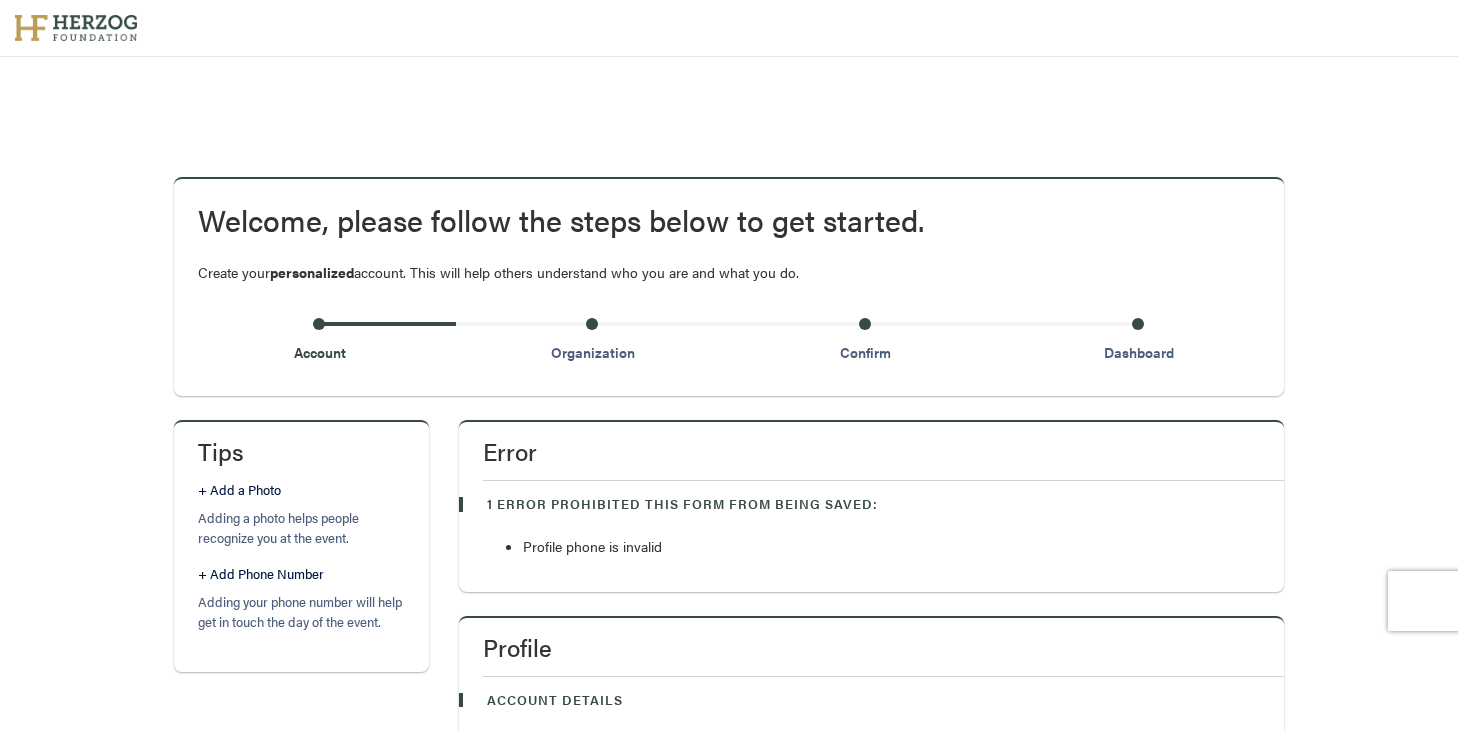 scroll, scrollTop: 356, scrollLeft: 0, axis: vertical 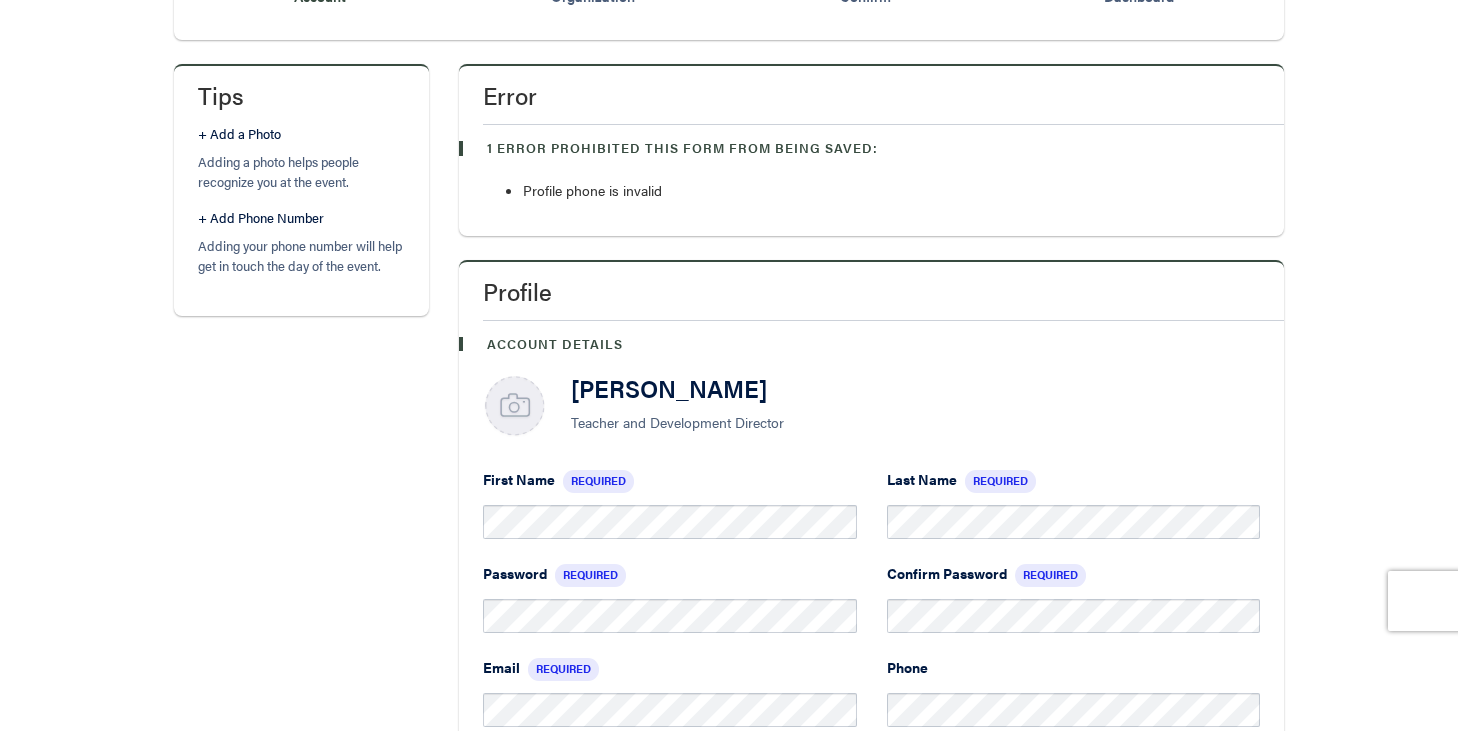 click on "[PERSON_NAME]" at bounding box center [915, 388] 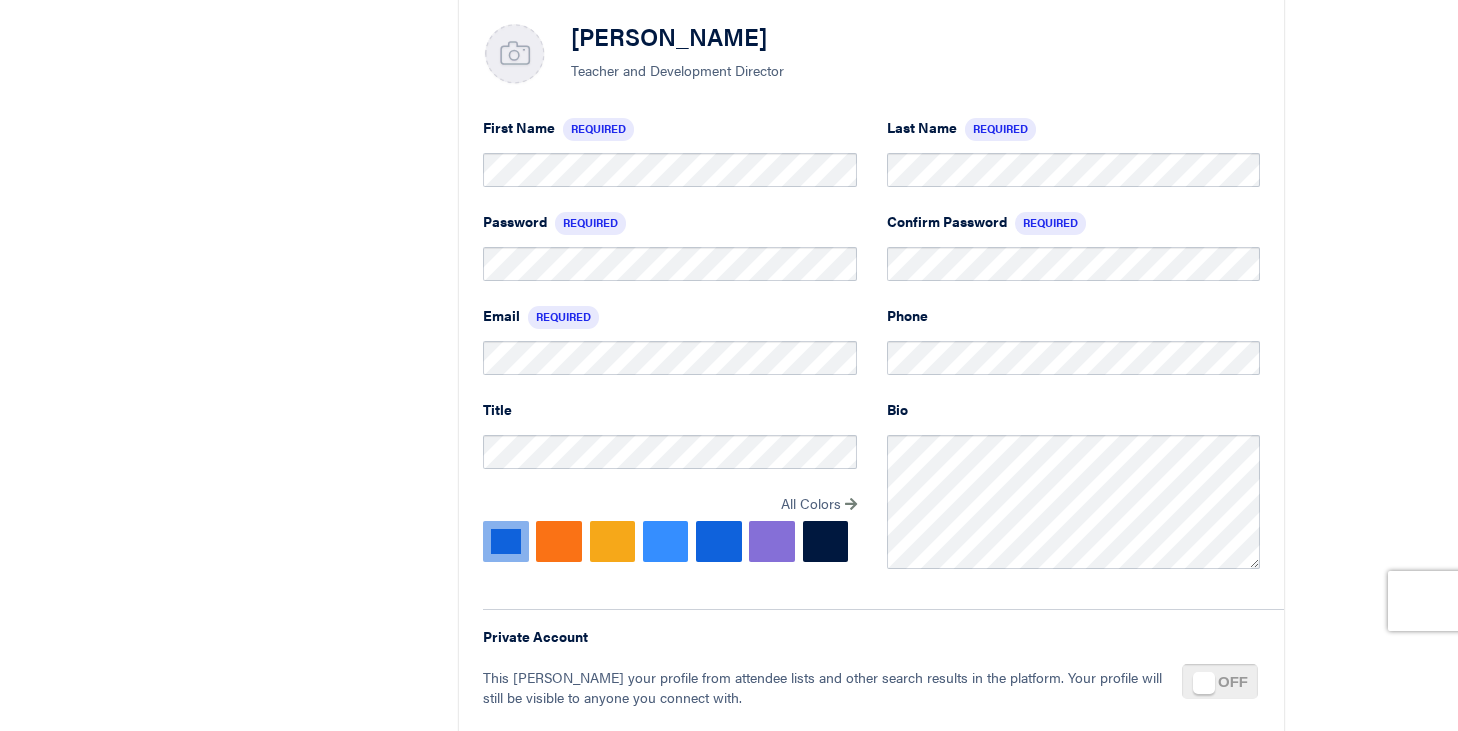 scroll, scrollTop: 716, scrollLeft: 0, axis: vertical 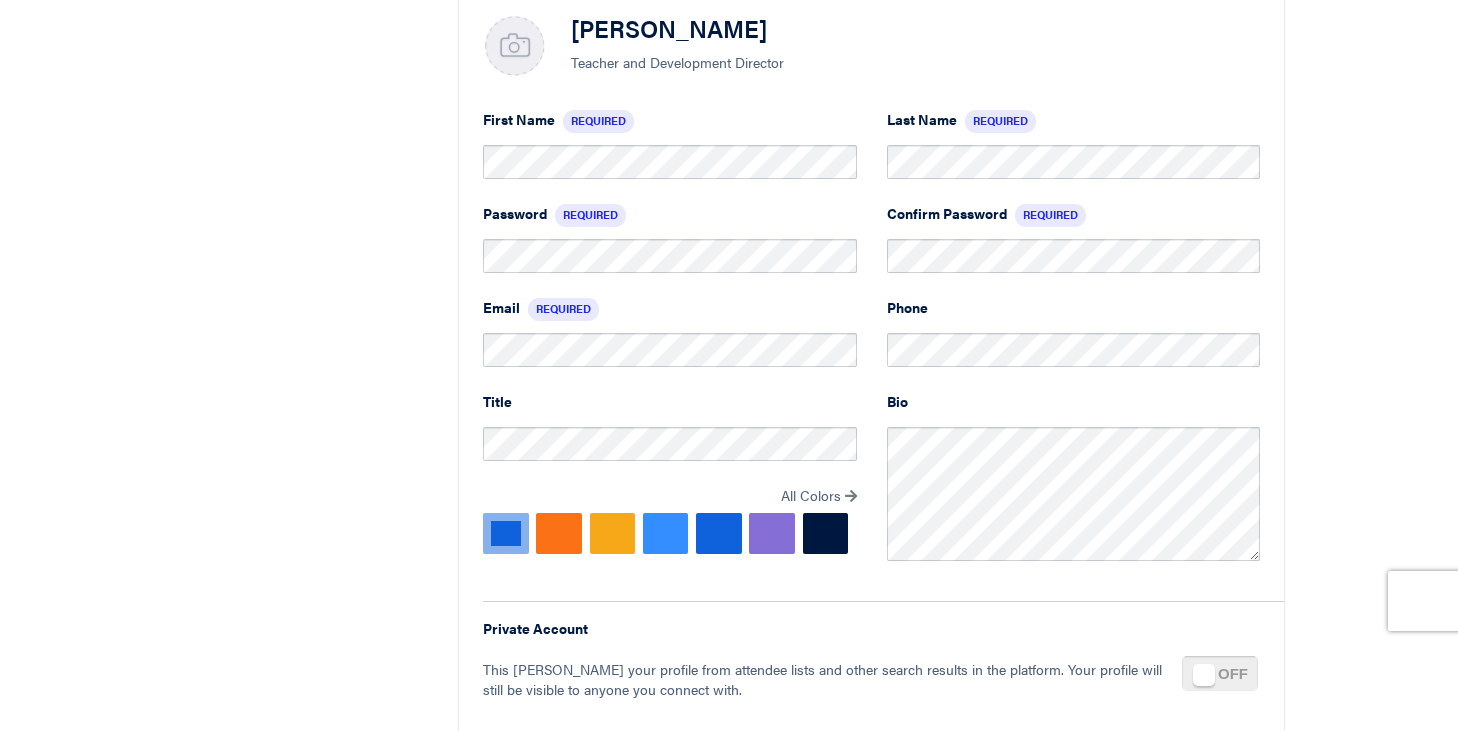 click on "Tips
+ Add a Photo
Adding a photo helps people recognize you at the event.
+ Add Phone Number
Adding your phone number will help get in touch the day of the event.
Error
1 error
prohibited this form from being saved:
Profile phone is invalid
Profile
Account Details
Melissa Eastland
Teacher and Development Director
First Name
Required
Last Name
Required
Password
Required
Confirm Password
Required
Email
Required
Phone
Title
All Colors
Suggested Colors
HEX
Set Color
Bio
Private Account" at bounding box center [729, 398] 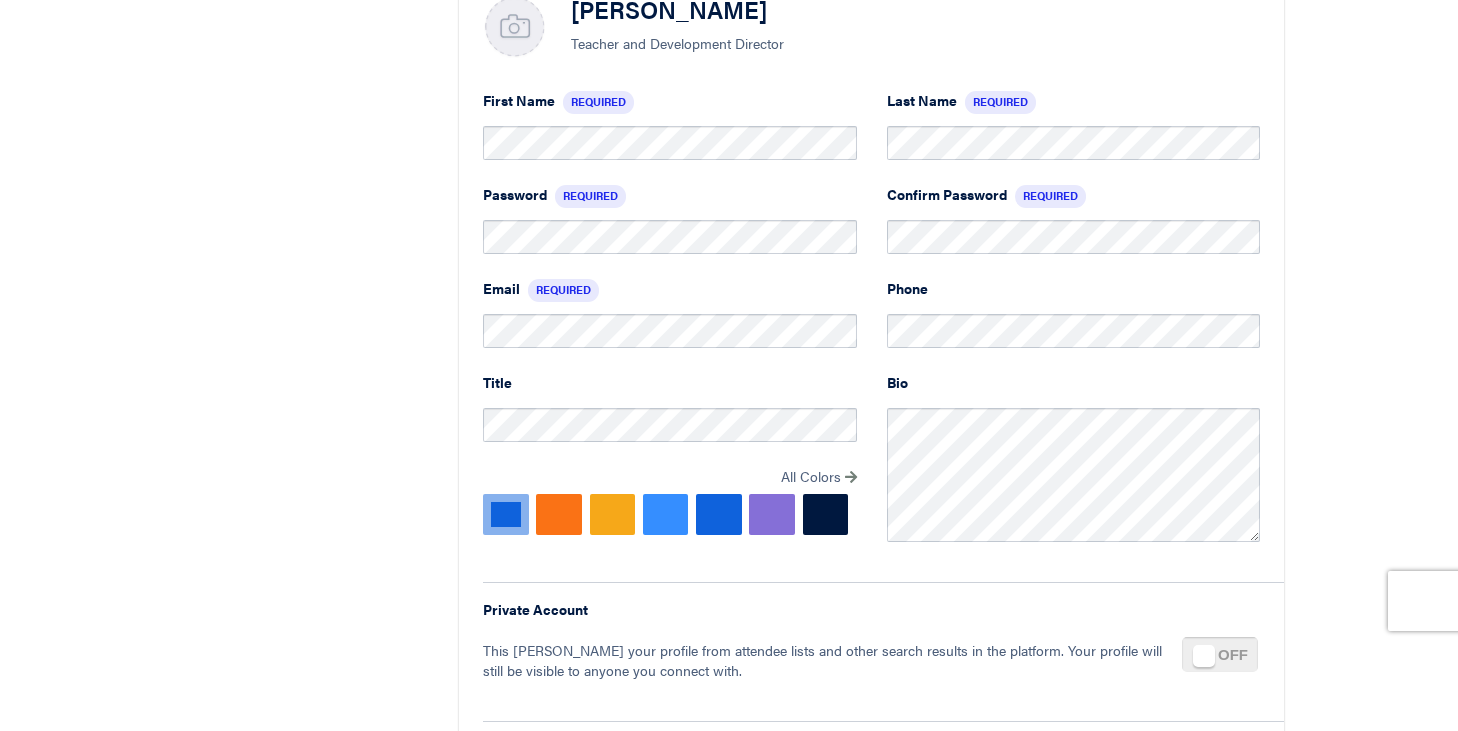 scroll, scrollTop: 706, scrollLeft: 0, axis: vertical 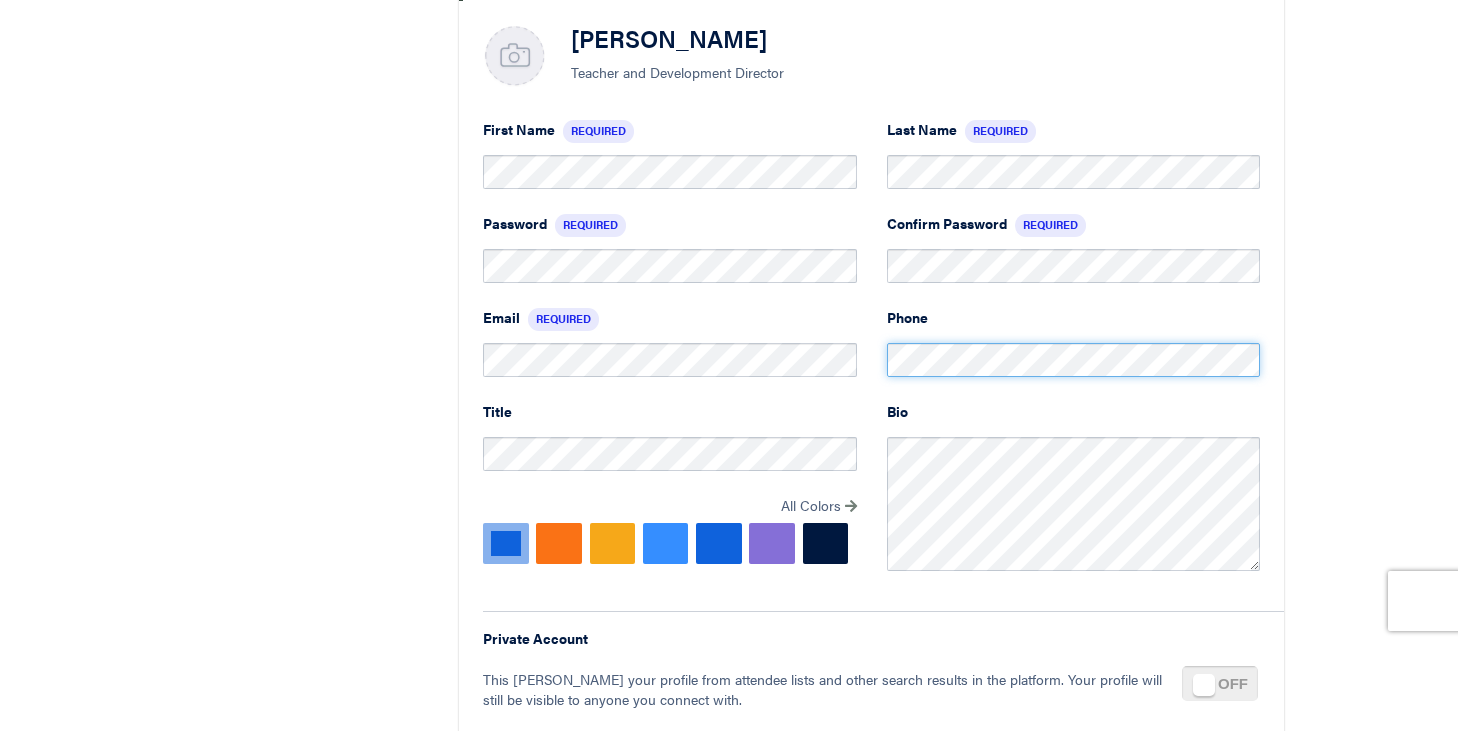 click on "Email
Required
Phone" at bounding box center (871, 354) 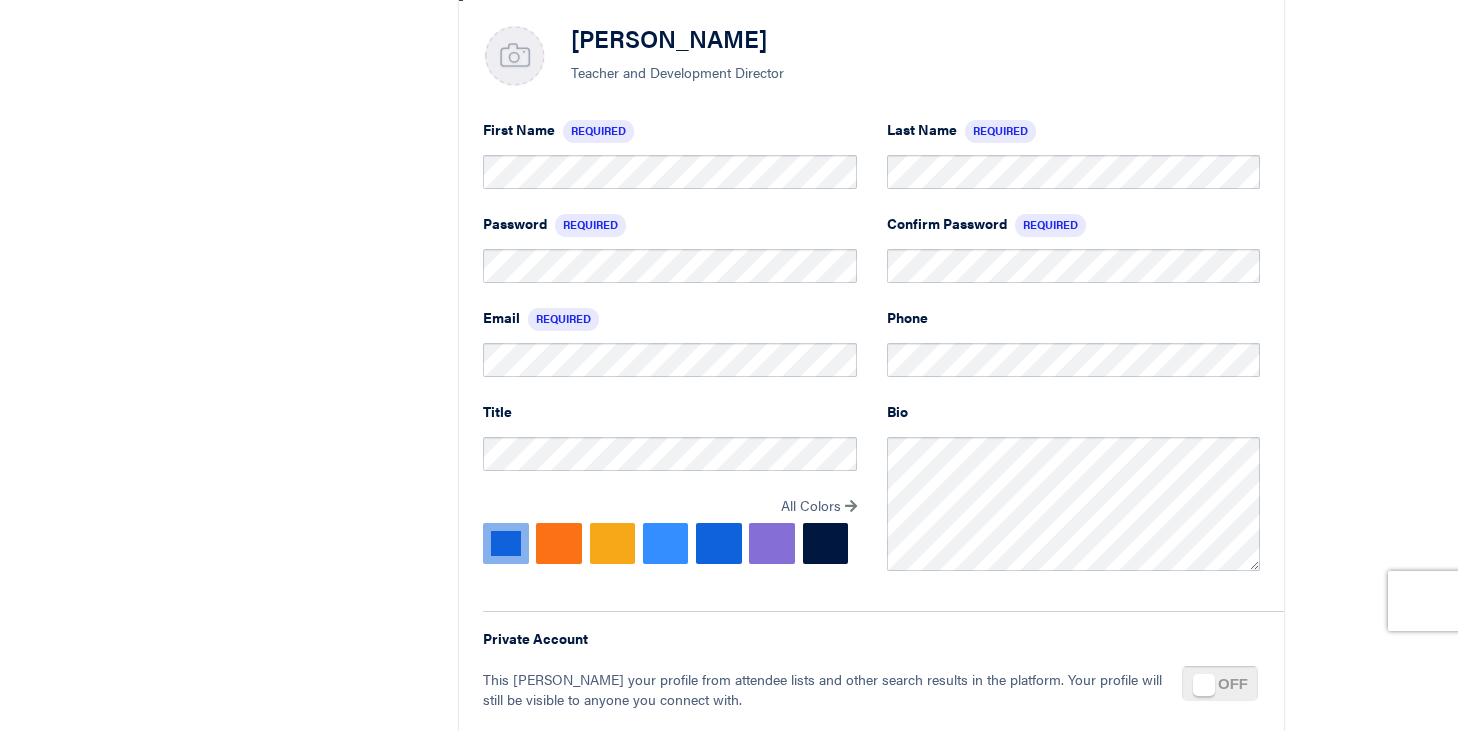 click on "Private Account
This will hide your profile from attendee lists and other search results in the platform. Your profile will still be visible to anyone you connect with." at bounding box center [883, 680] 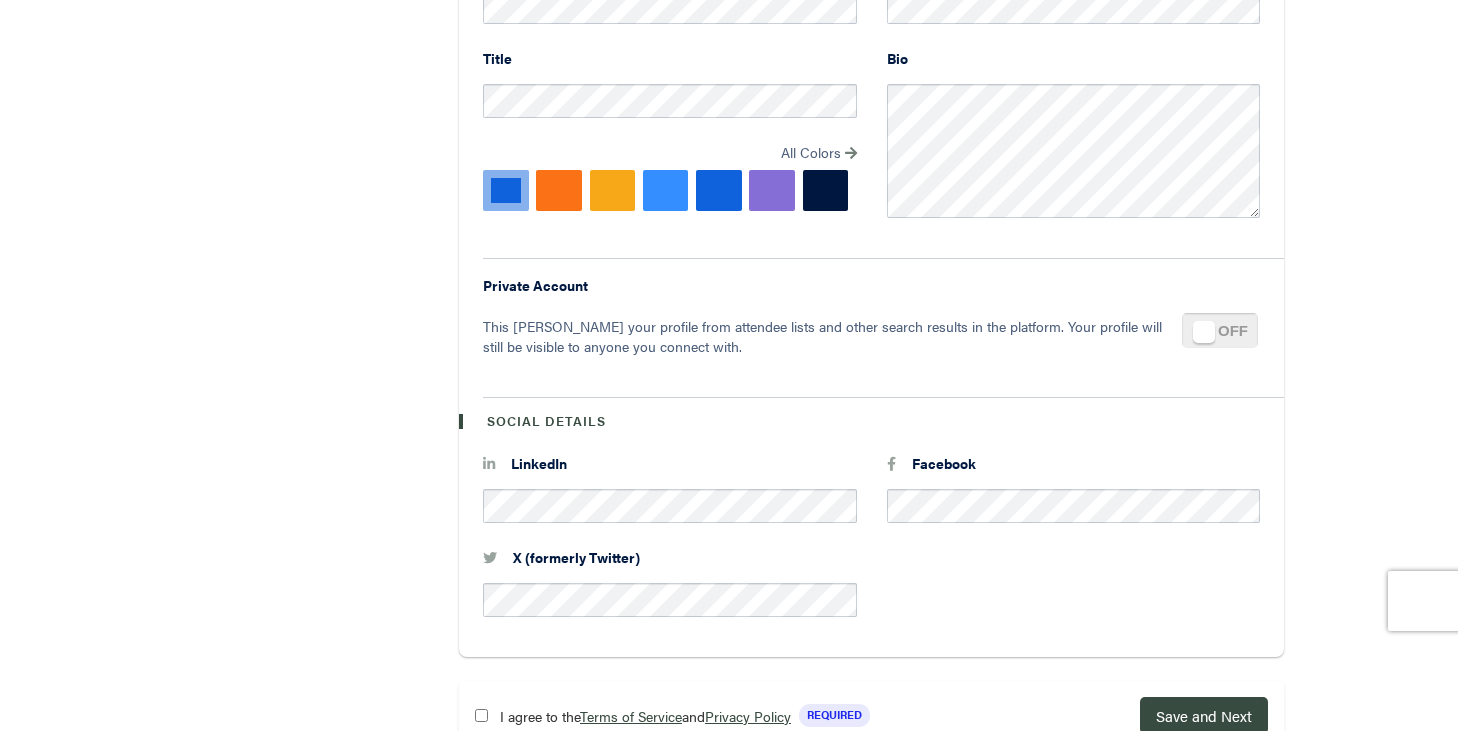 scroll, scrollTop: 1146, scrollLeft: 0, axis: vertical 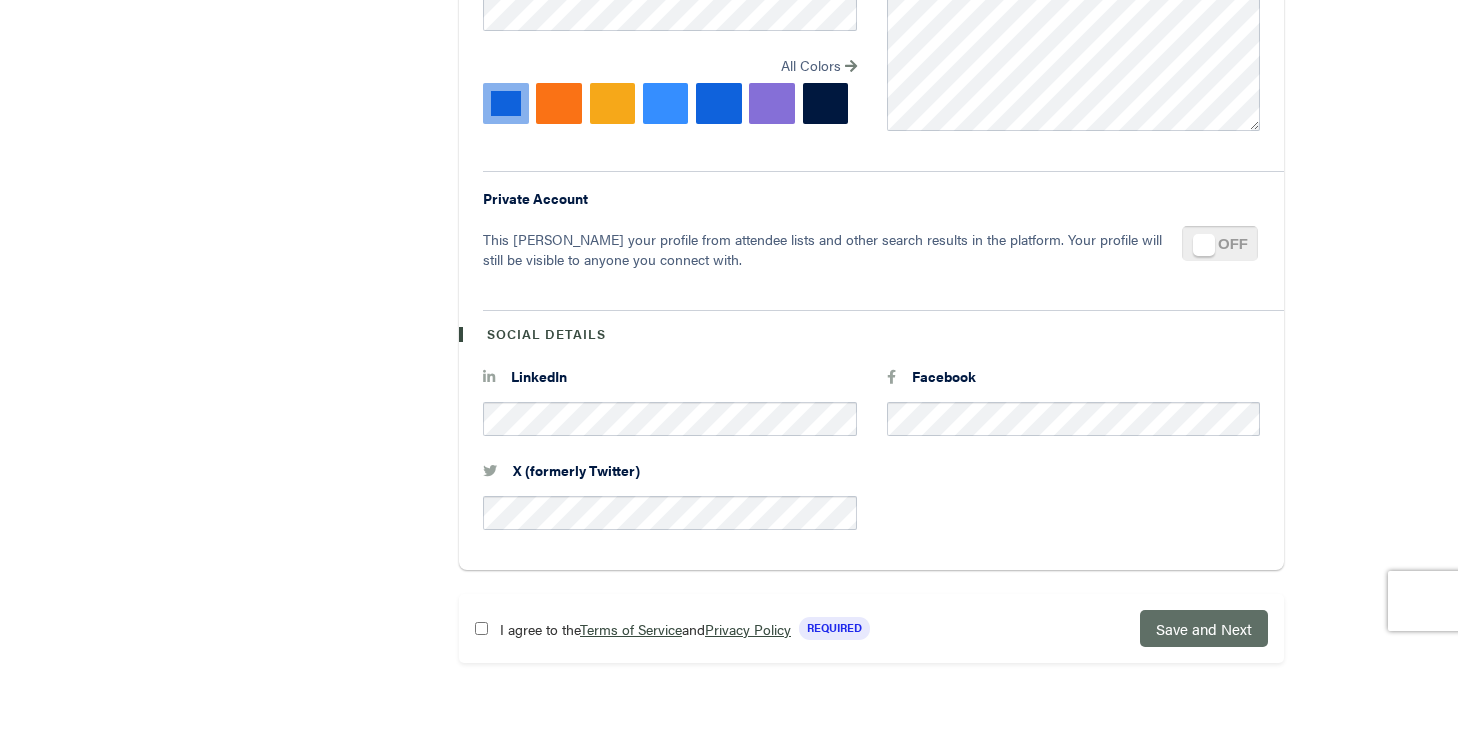 click on "Save and Next" at bounding box center [1204, 628] 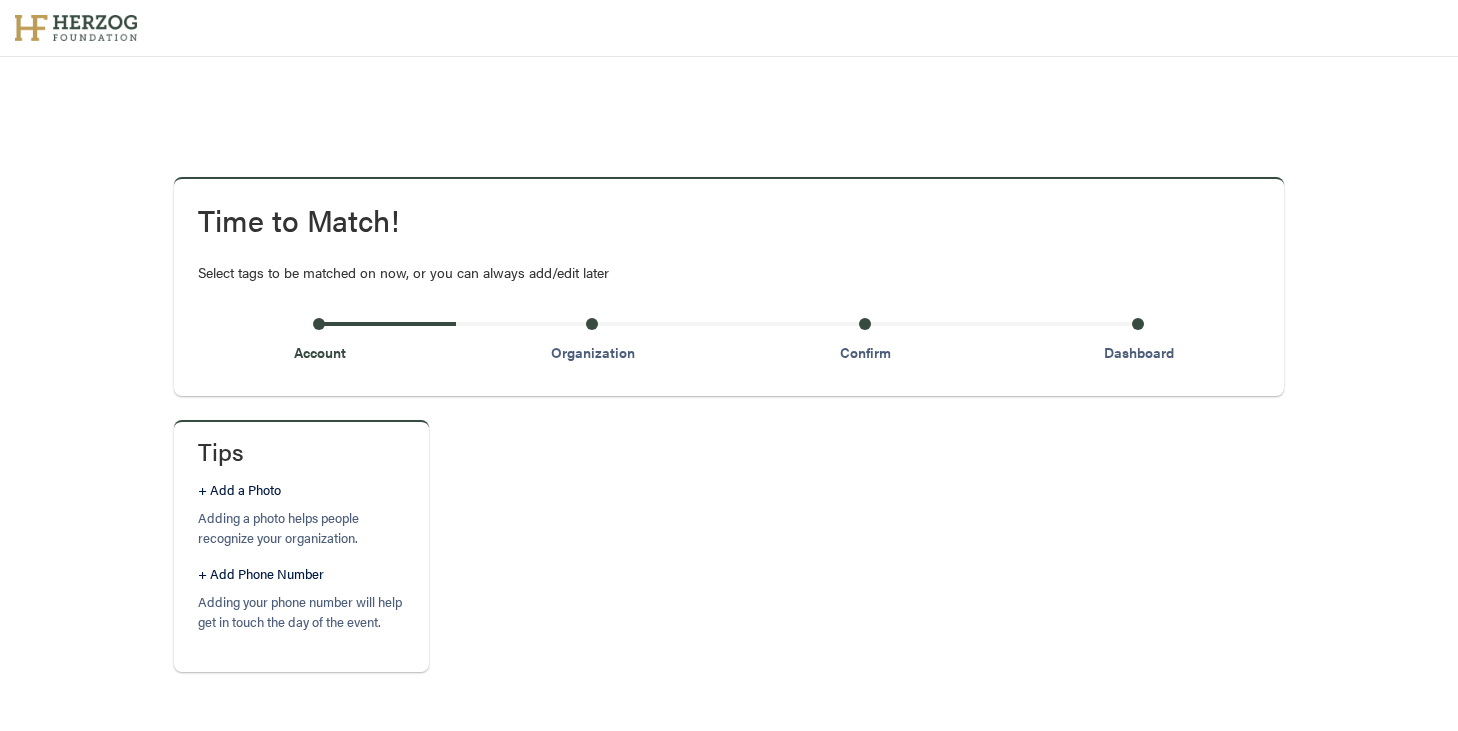 scroll, scrollTop: 0, scrollLeft: 0, axis: both 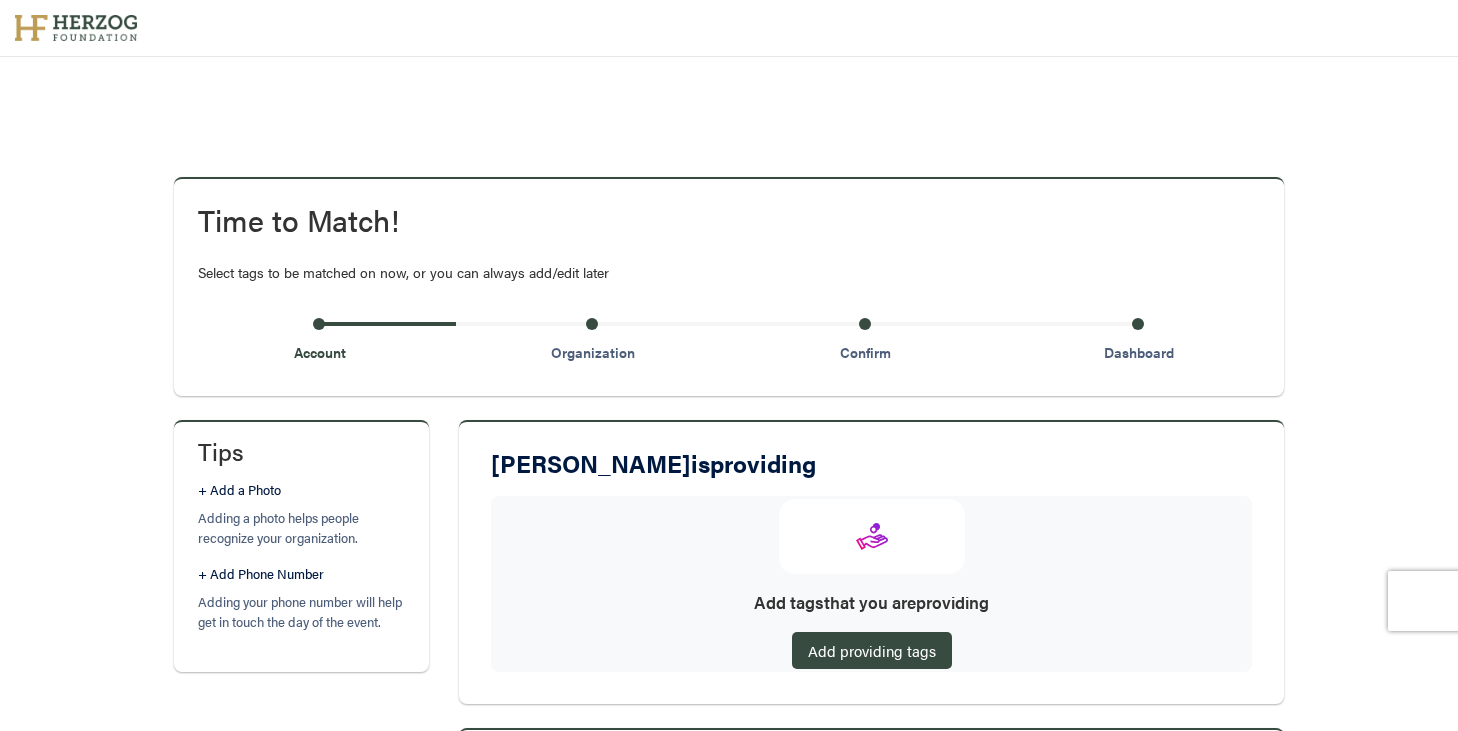 click on "Time to Match!
Select tags to be matched on now, or you can always add/edit later
Account
Organization
Confirm
Dashboard
Tips
+ Add a Photo
Adding a photo helps people recognize your organization.
+ Add Phone Number
Adding your phone number will help get in touch the day of the event.
[PERSON_NAME]  is  providing Add    tags  that you are  providing Add    providing   tags [PERSON_NAME]  is  seeking Add    tags  that you are  seeking Add    seeking   tags Next × Add Tags" at bounding box center (729, 587) 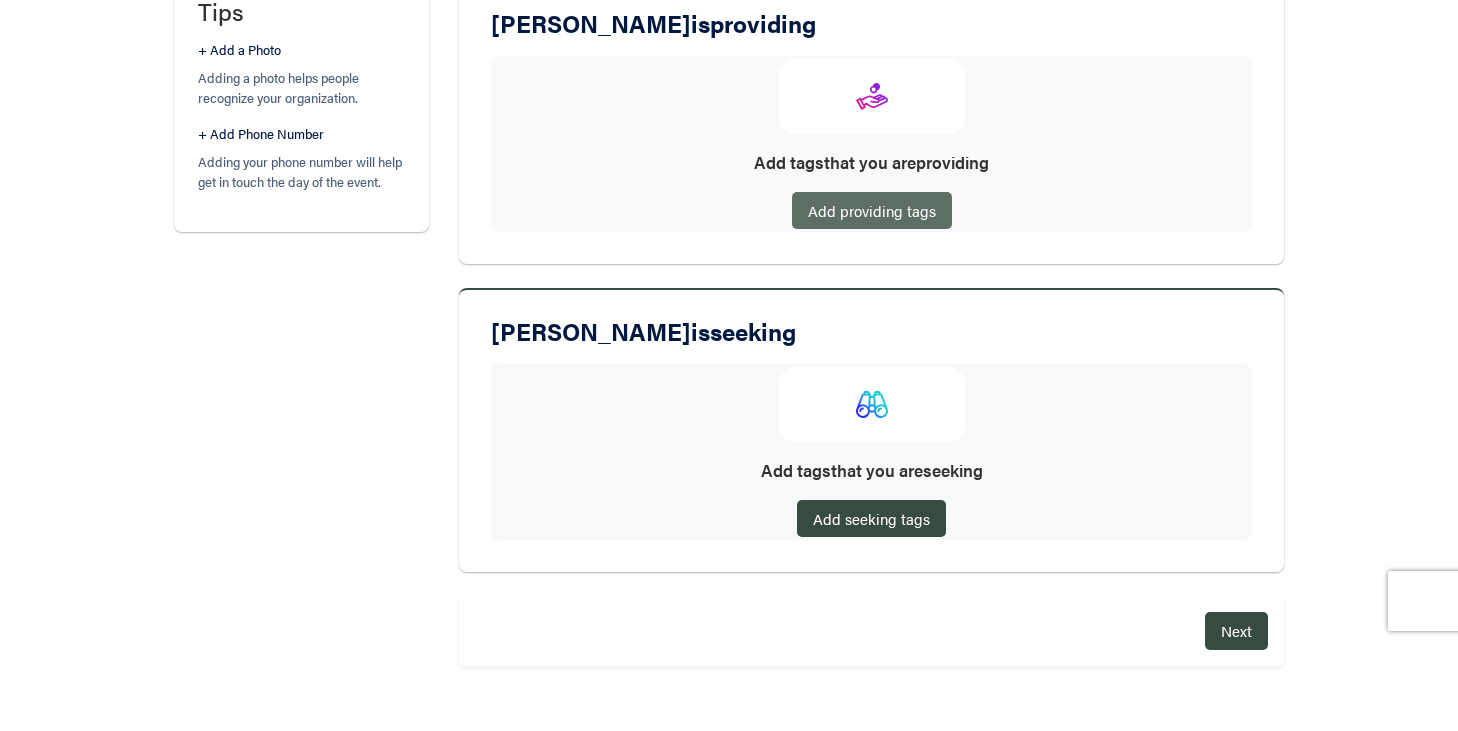 scroll, scrollTop: 442, scrollLeft: 0, axis: vertical 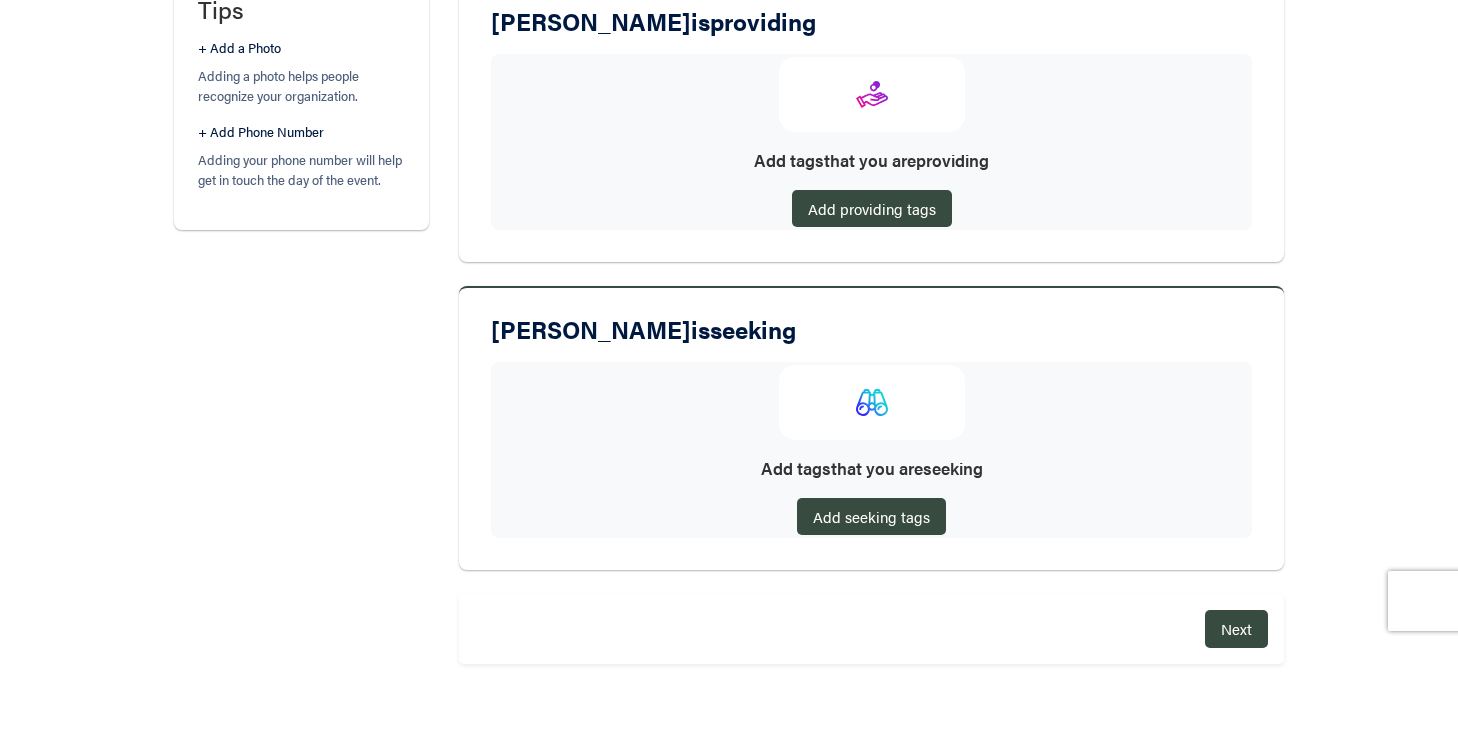 click at bounding box center [872, 94] 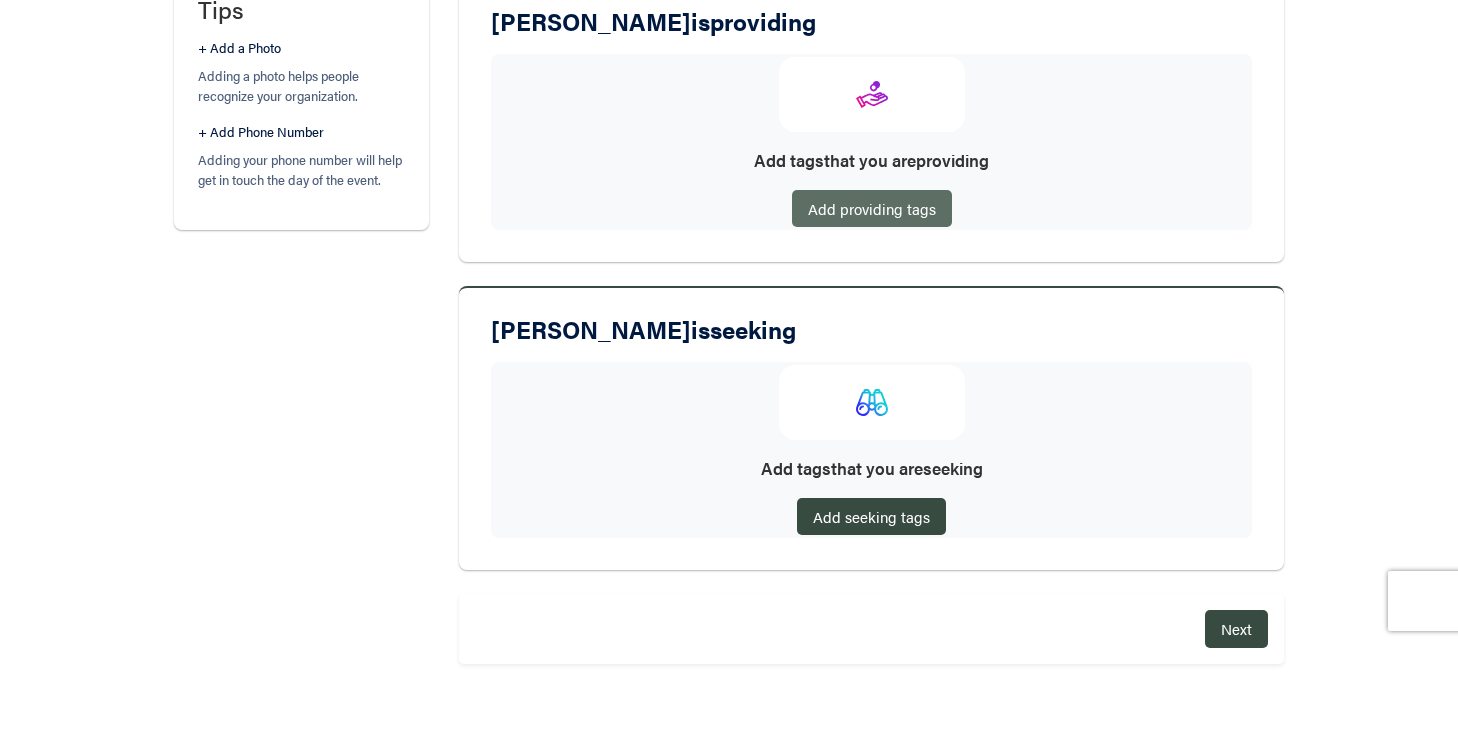 click on "Add    providing   tags" at bounding box center (872, 208) 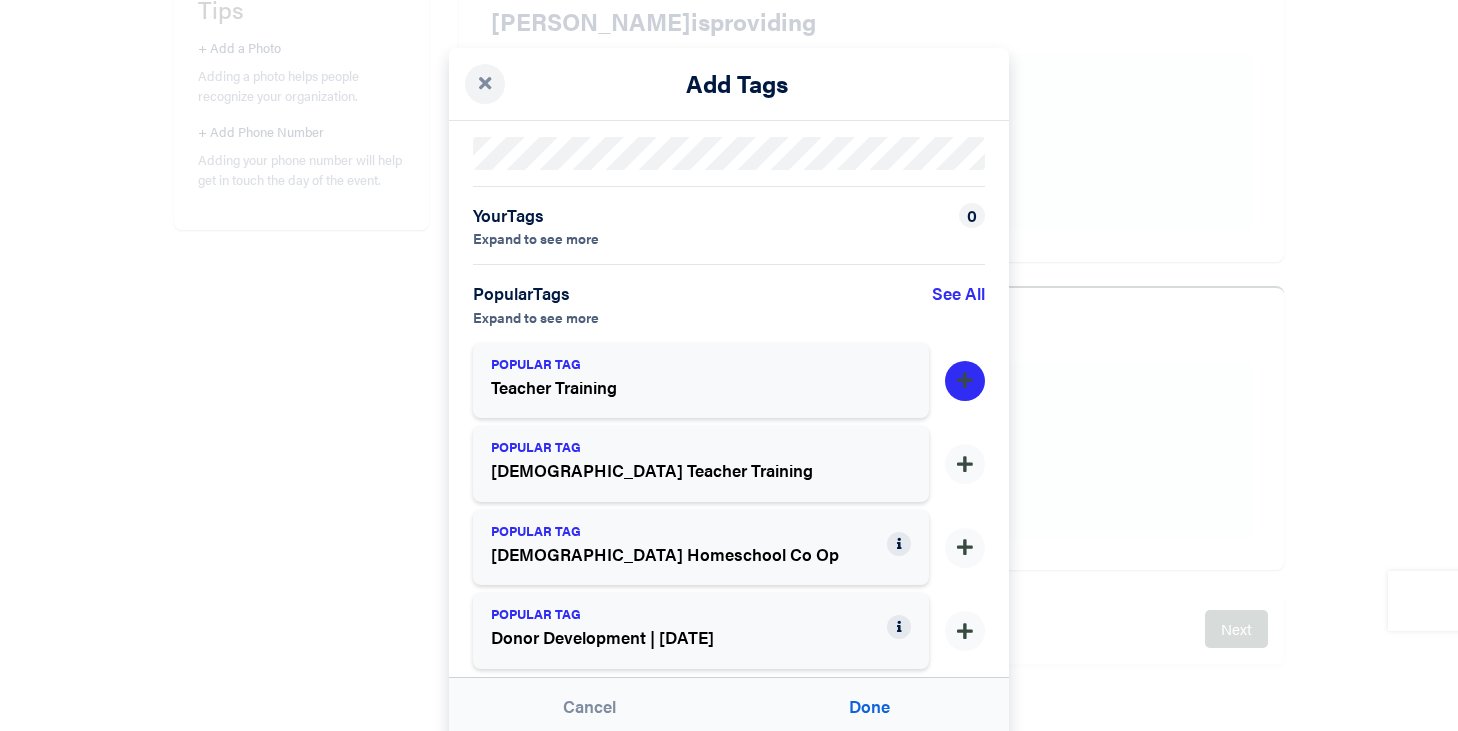 click at bounding box center [965, 381] 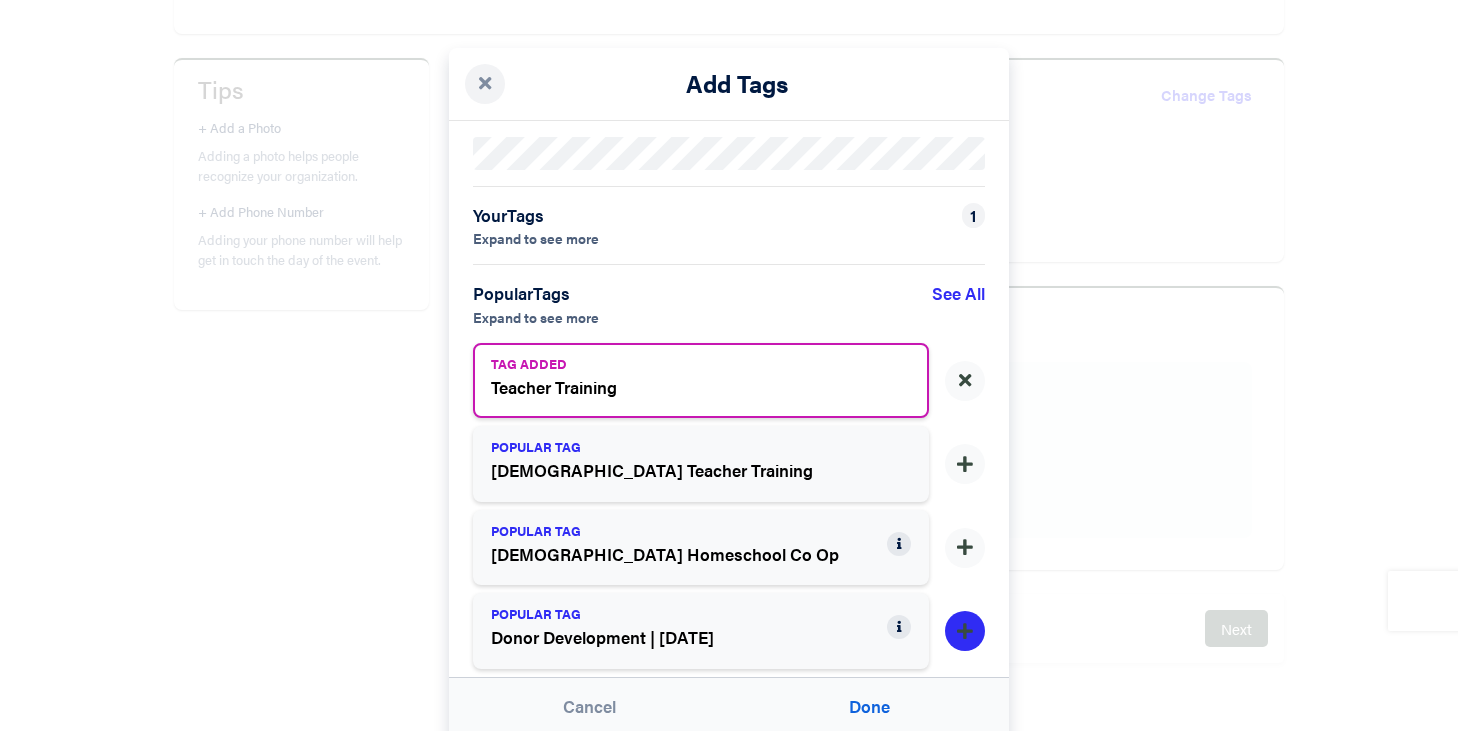click at bounding box center (965, 632) 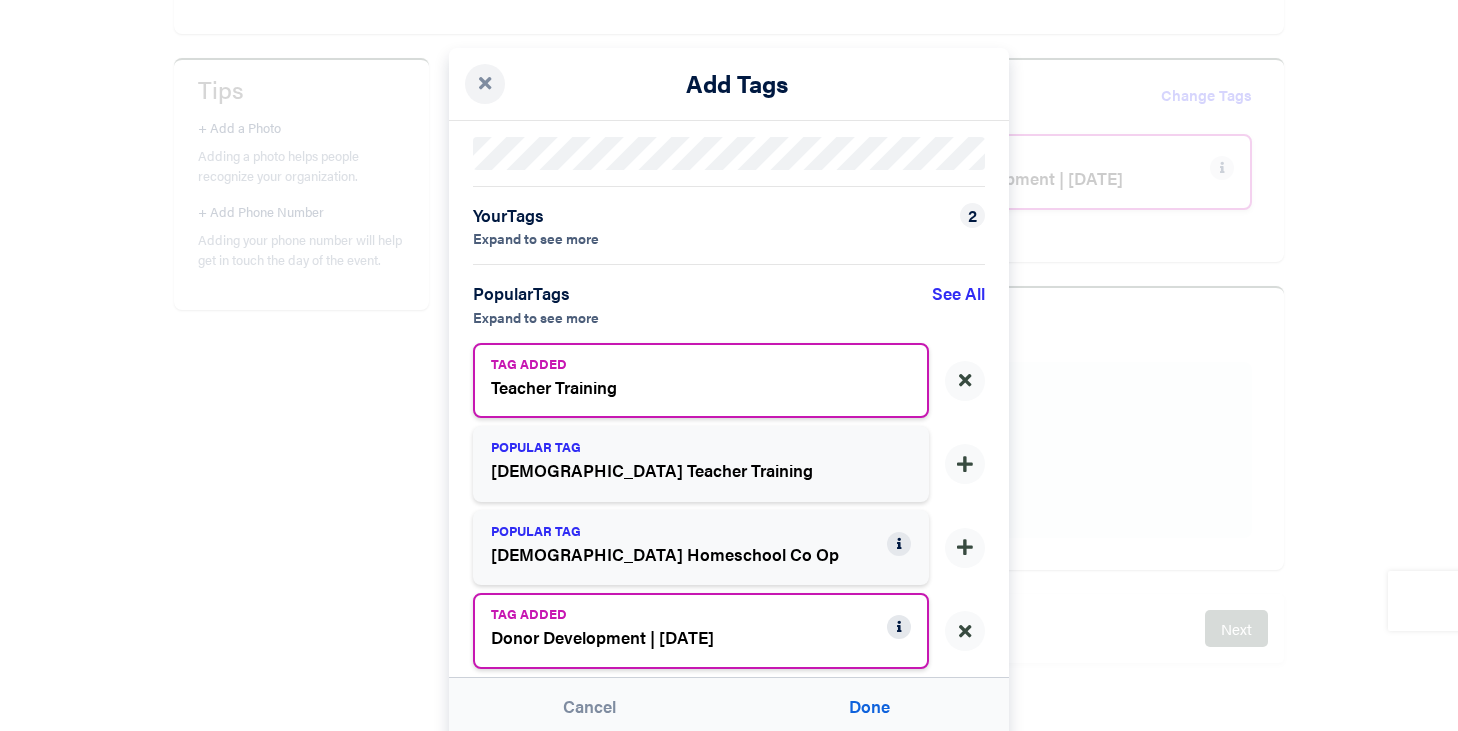 scroll, scrollTop: 362, scrollLeft: 0, axis: vertical 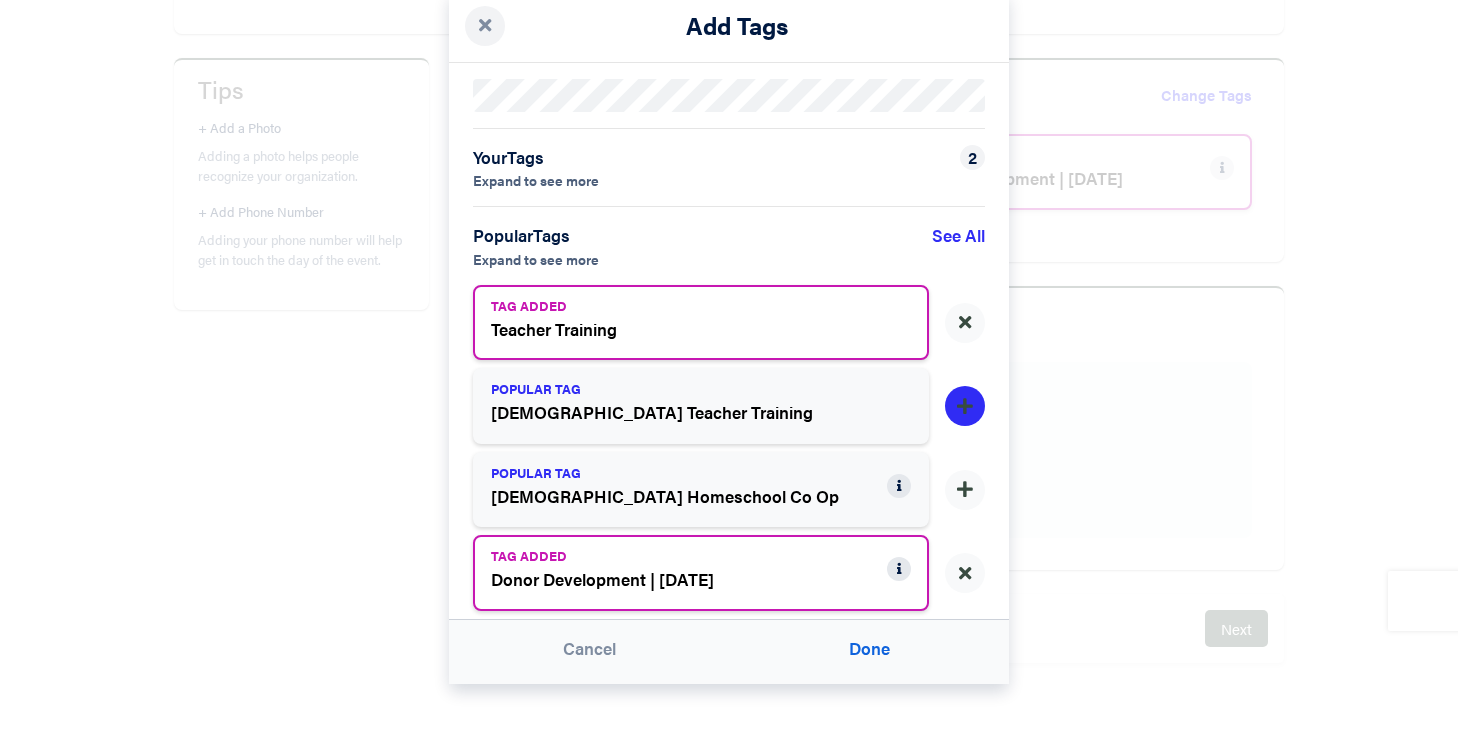 click at bounding box center (965, 406) 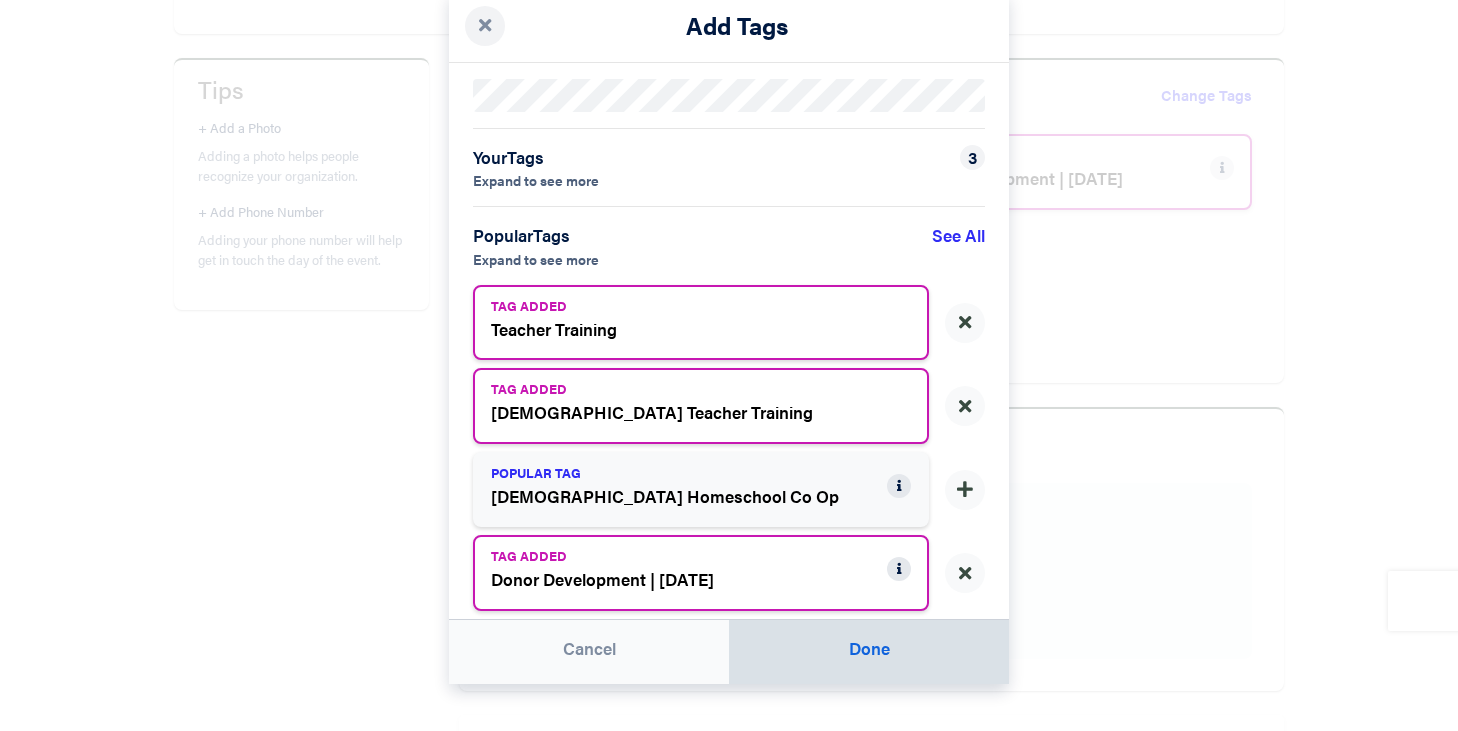 click on "Done" at bounding box center (869, 652) 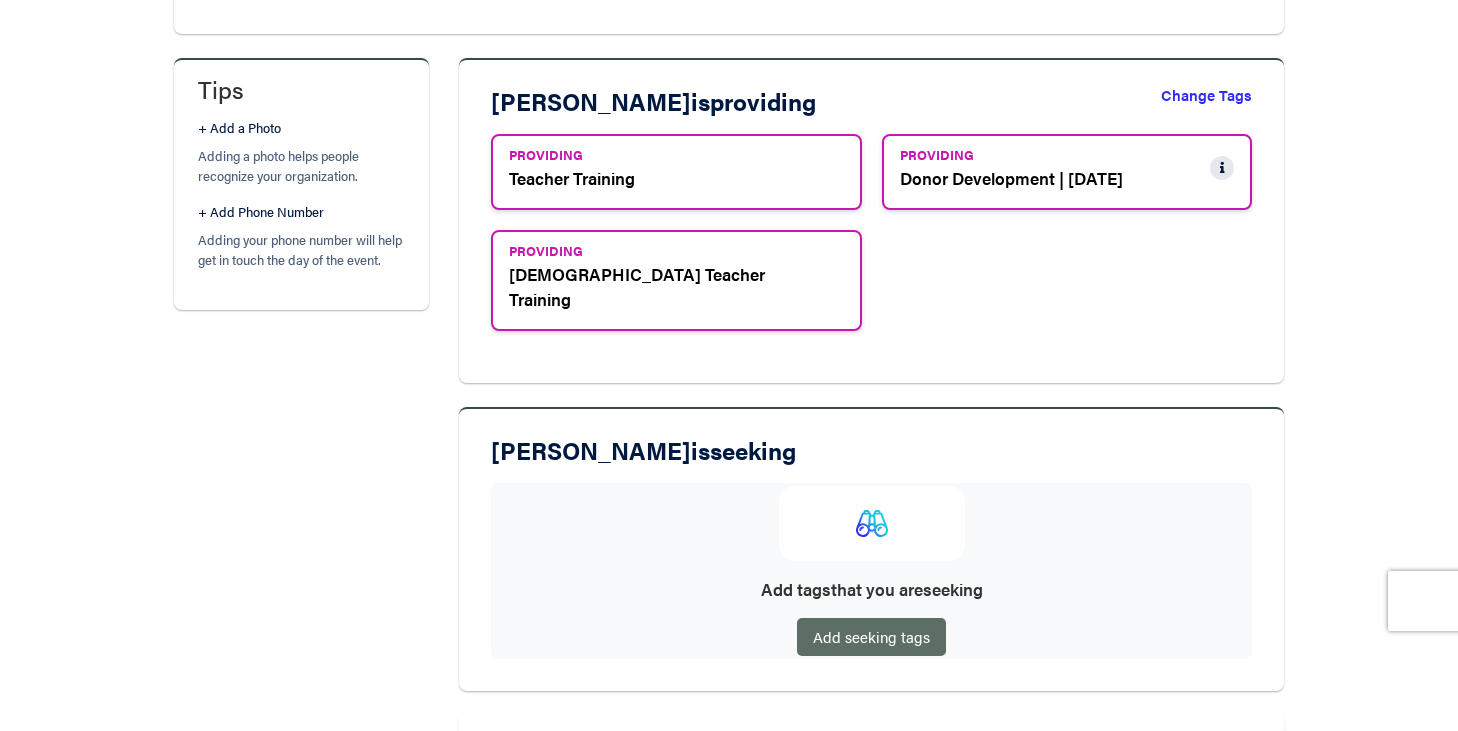 click on "Add    seeking   tags" at bounding box center [871, 636] 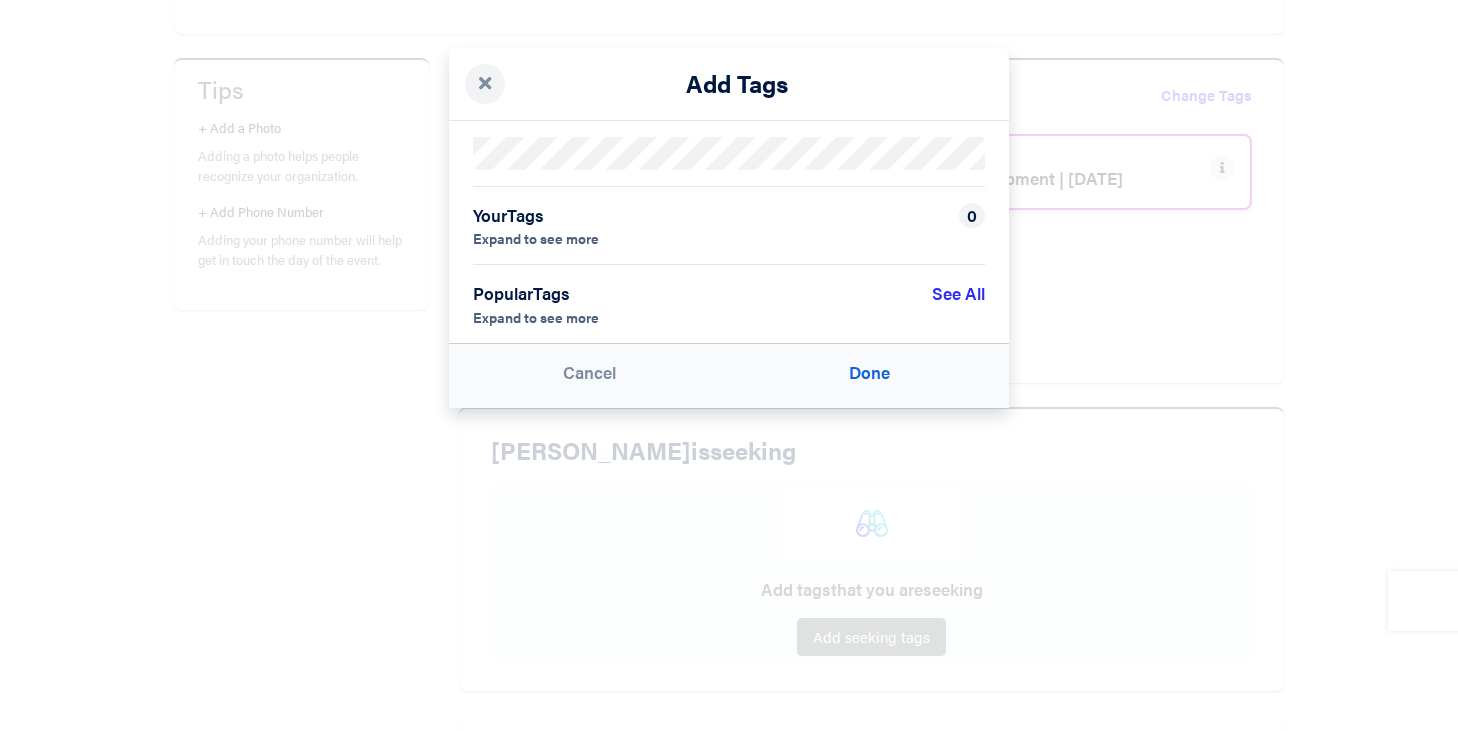 scroll, scrollTop: 0, scrollLeft: 0, axis: both 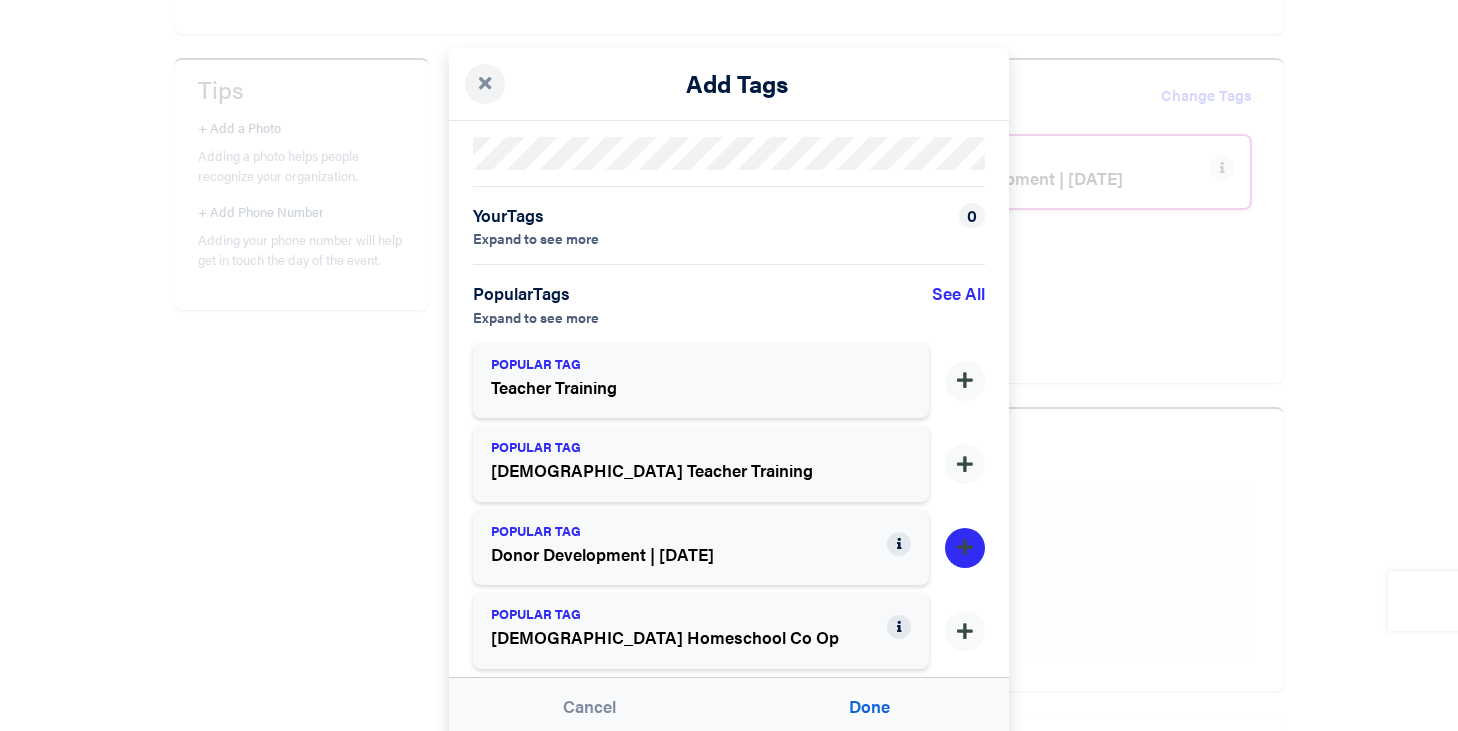 click at bounding box center (965, 548) 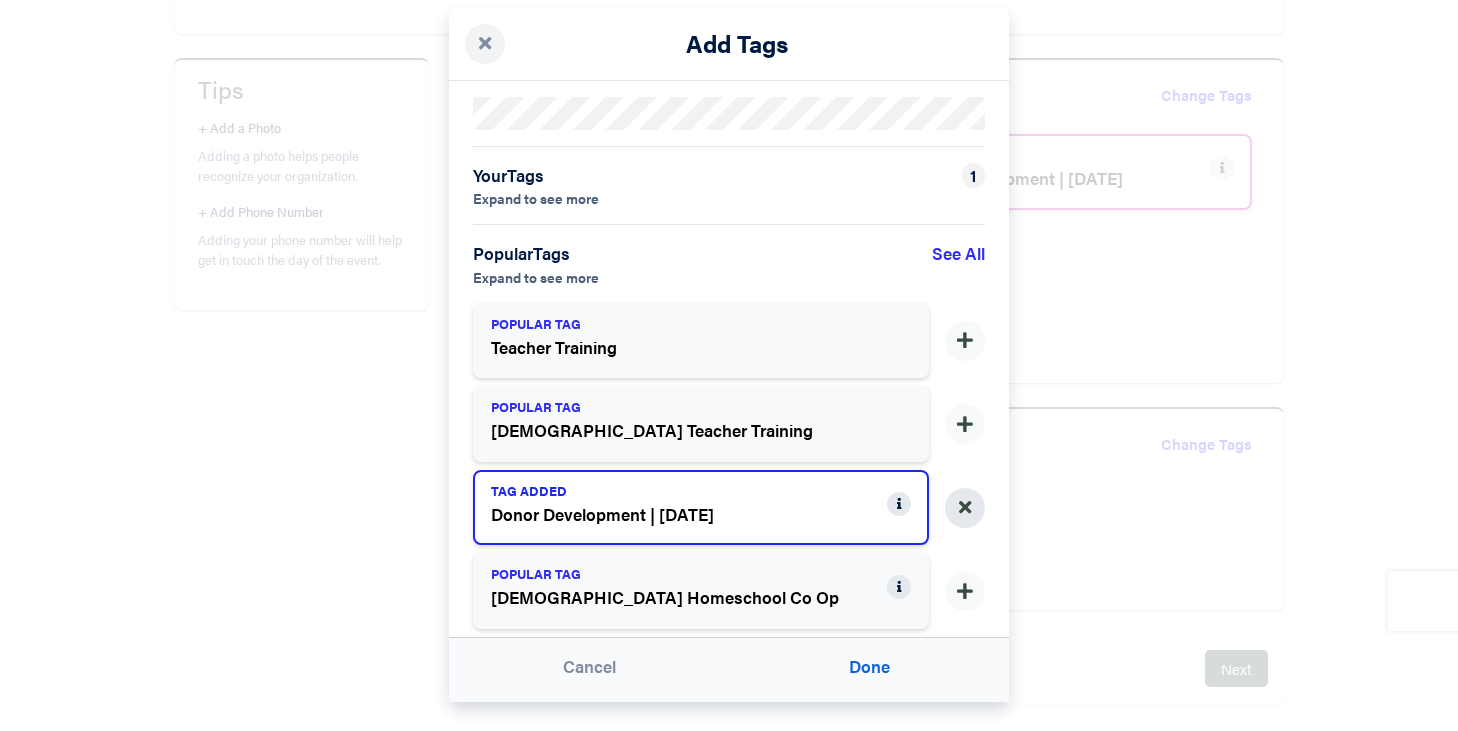 scroll, scrollTop: 58, scrollLeft: 0, axis: vertical 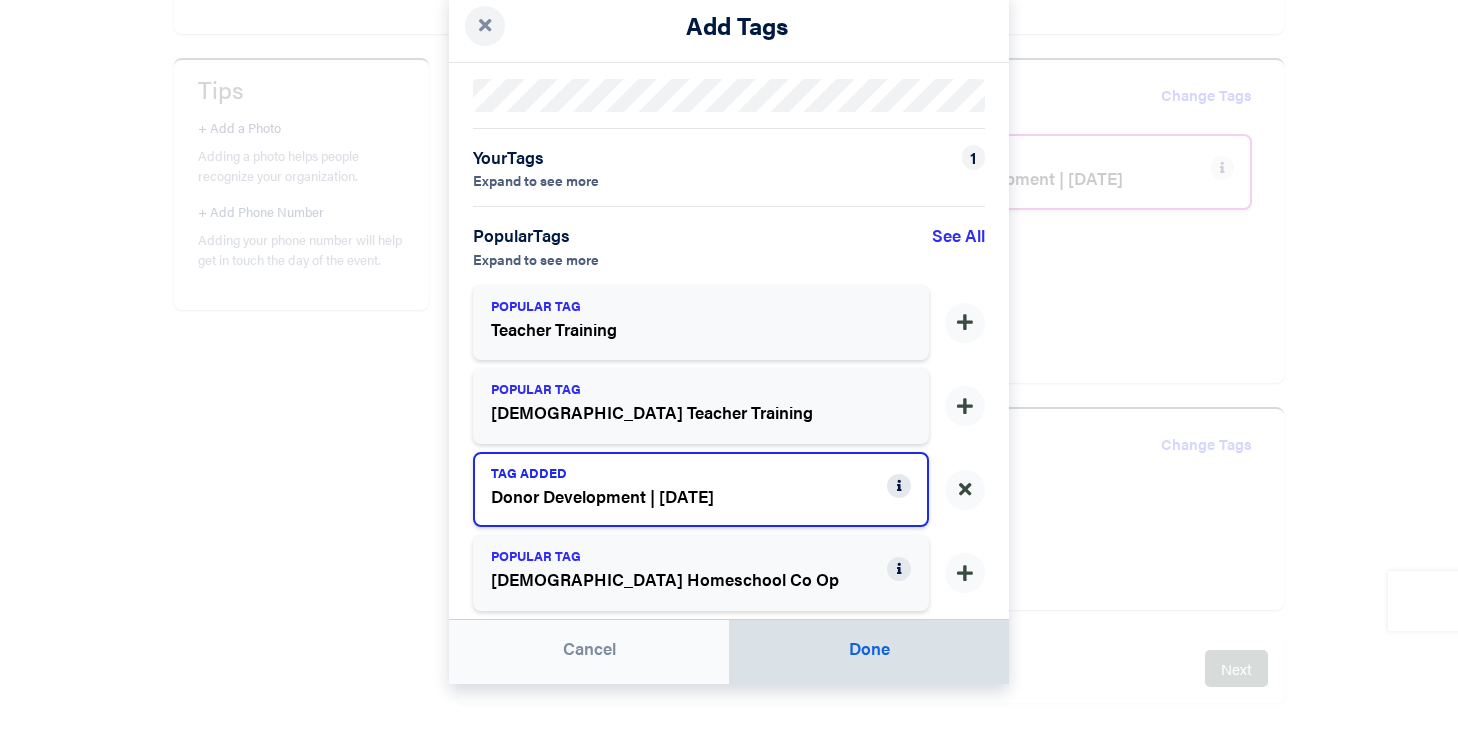 click on "Done" at bounding box center [869, 652] 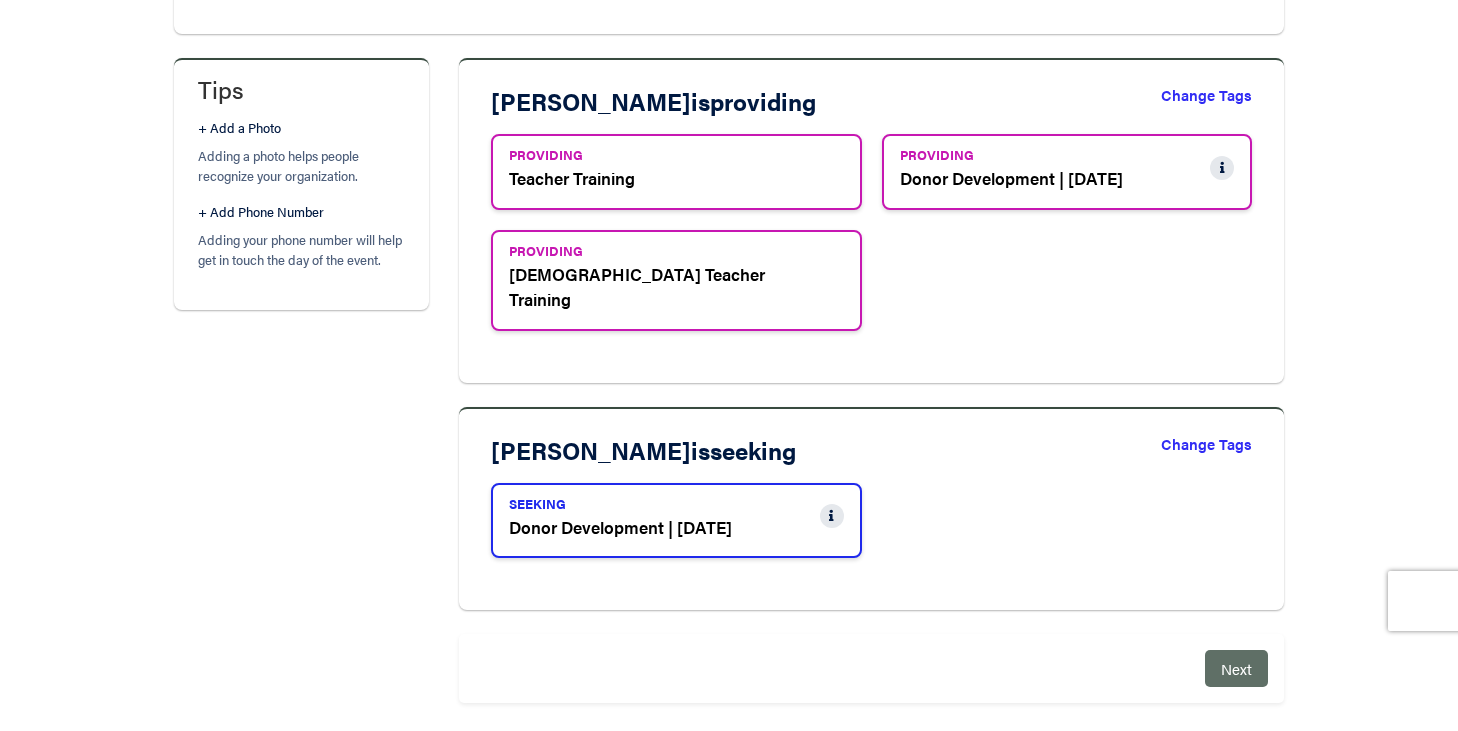 click on "Next" at bounding box center [1236, 668] 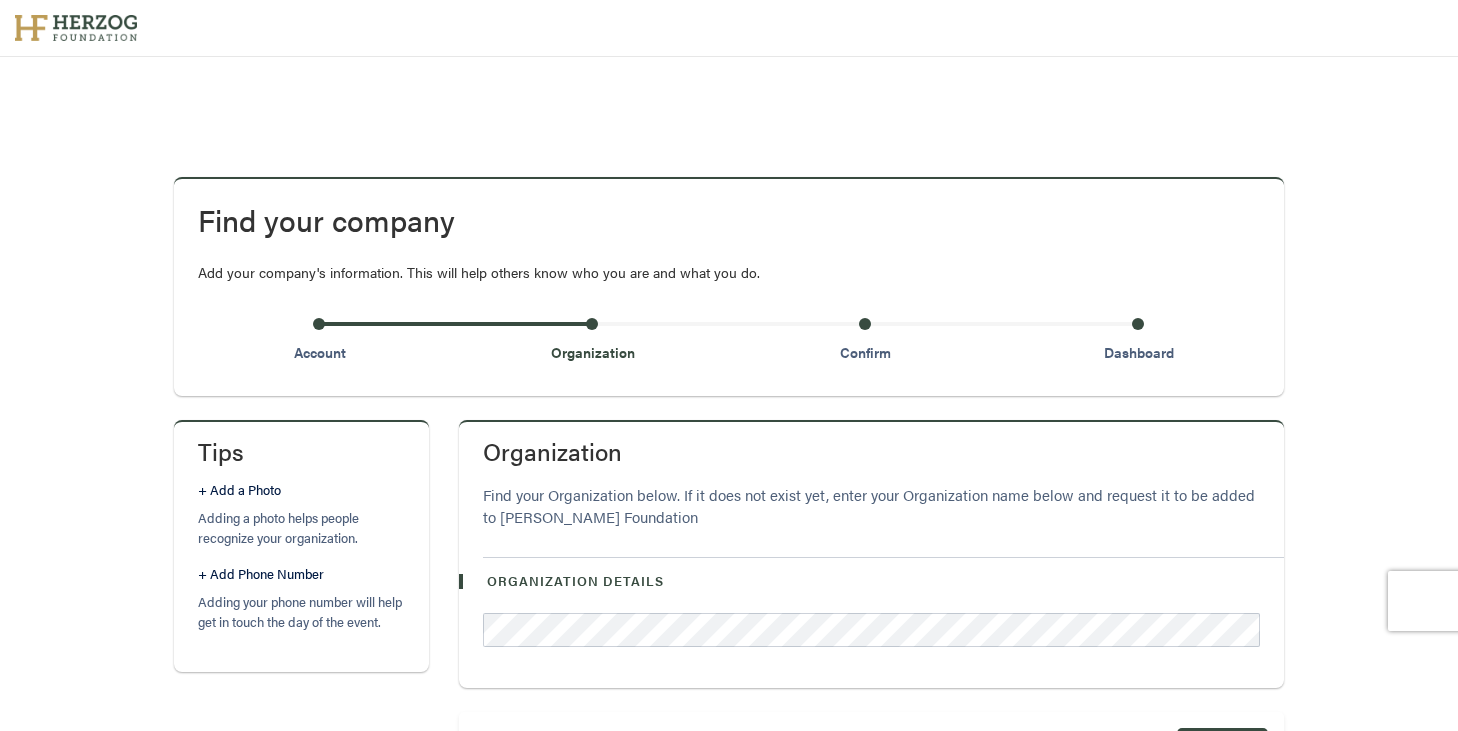 scroll, scrollTop: 0, scrollLeft: 0, axis: both 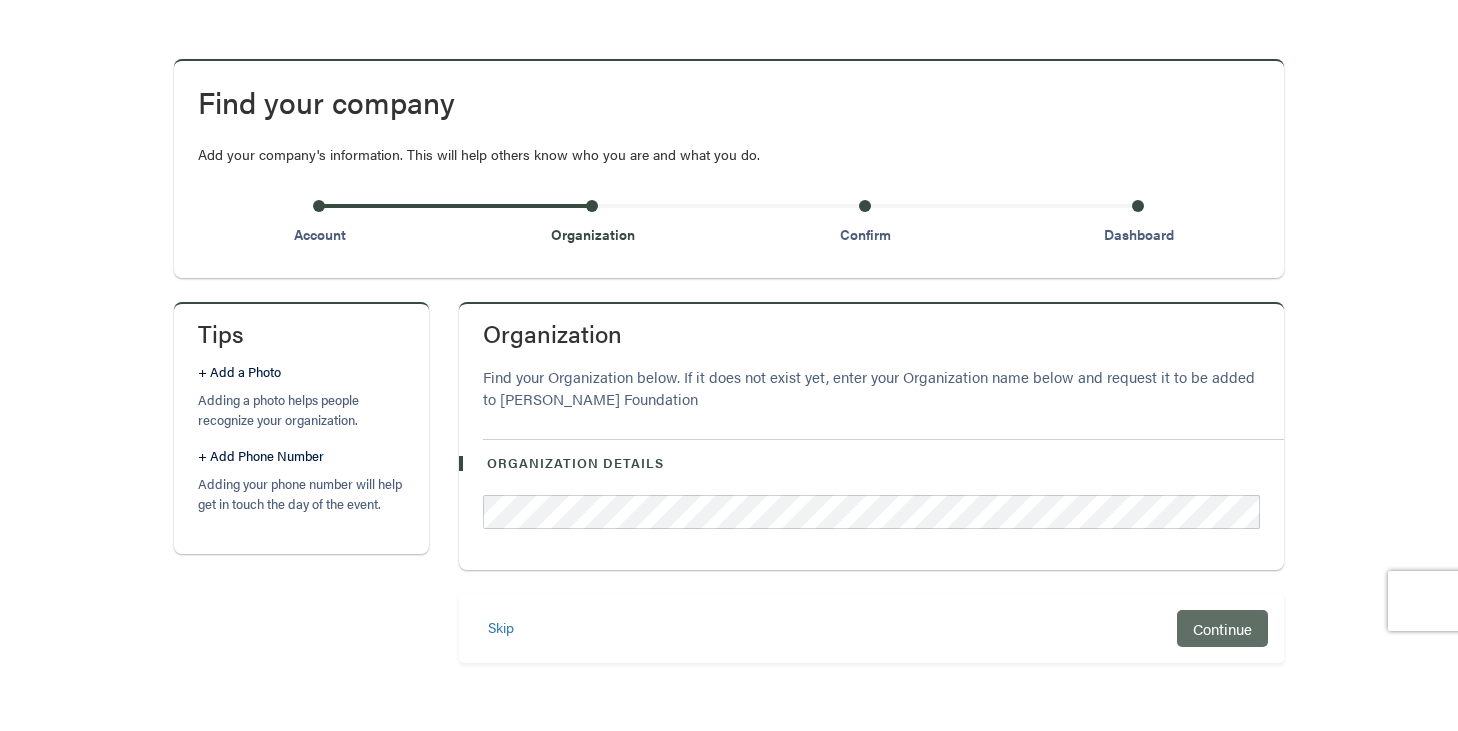 click on "Continue" at bounding box center [1222, 628] 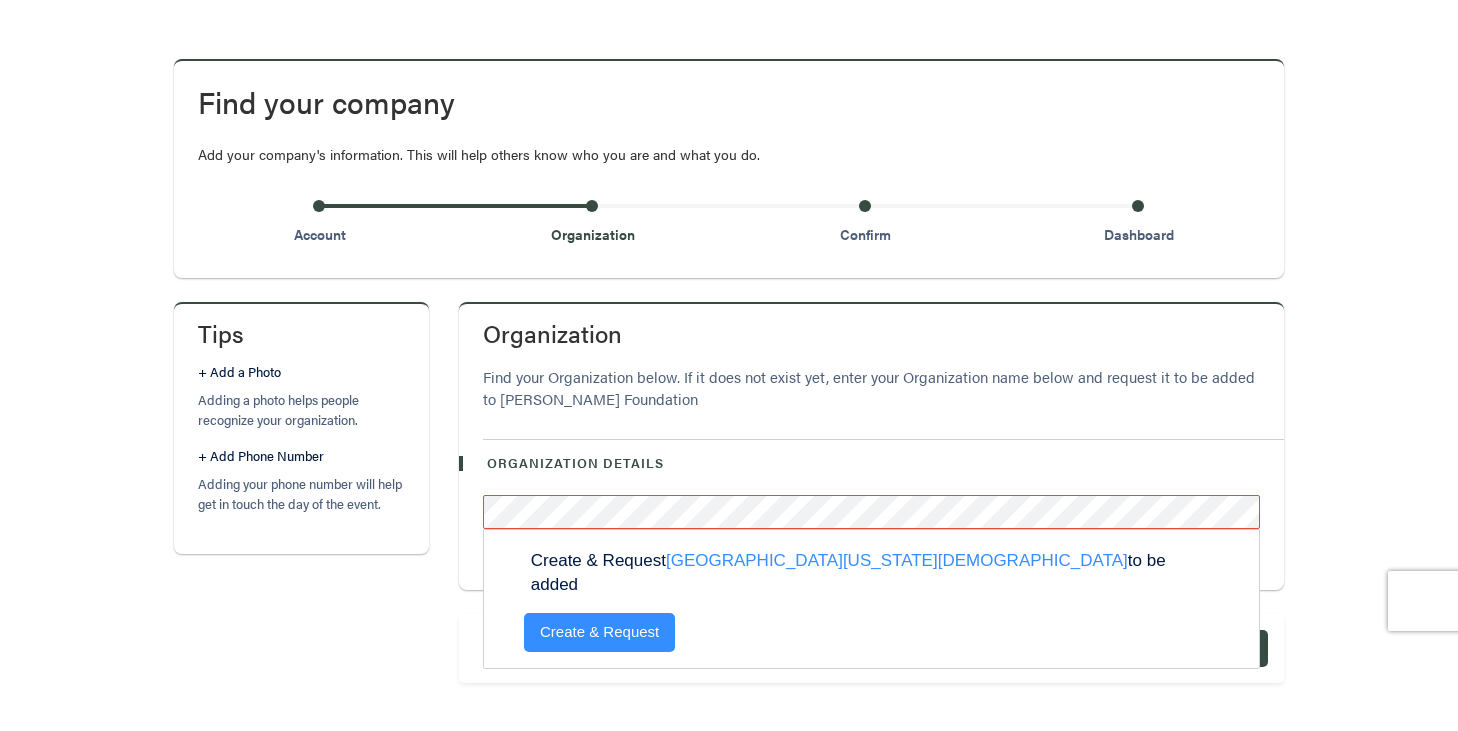 click on "[GEOGRAPHIC_DATA][US_STATE][DEMOGRAPHIC_DATA]" at bounding box center (897, 560) 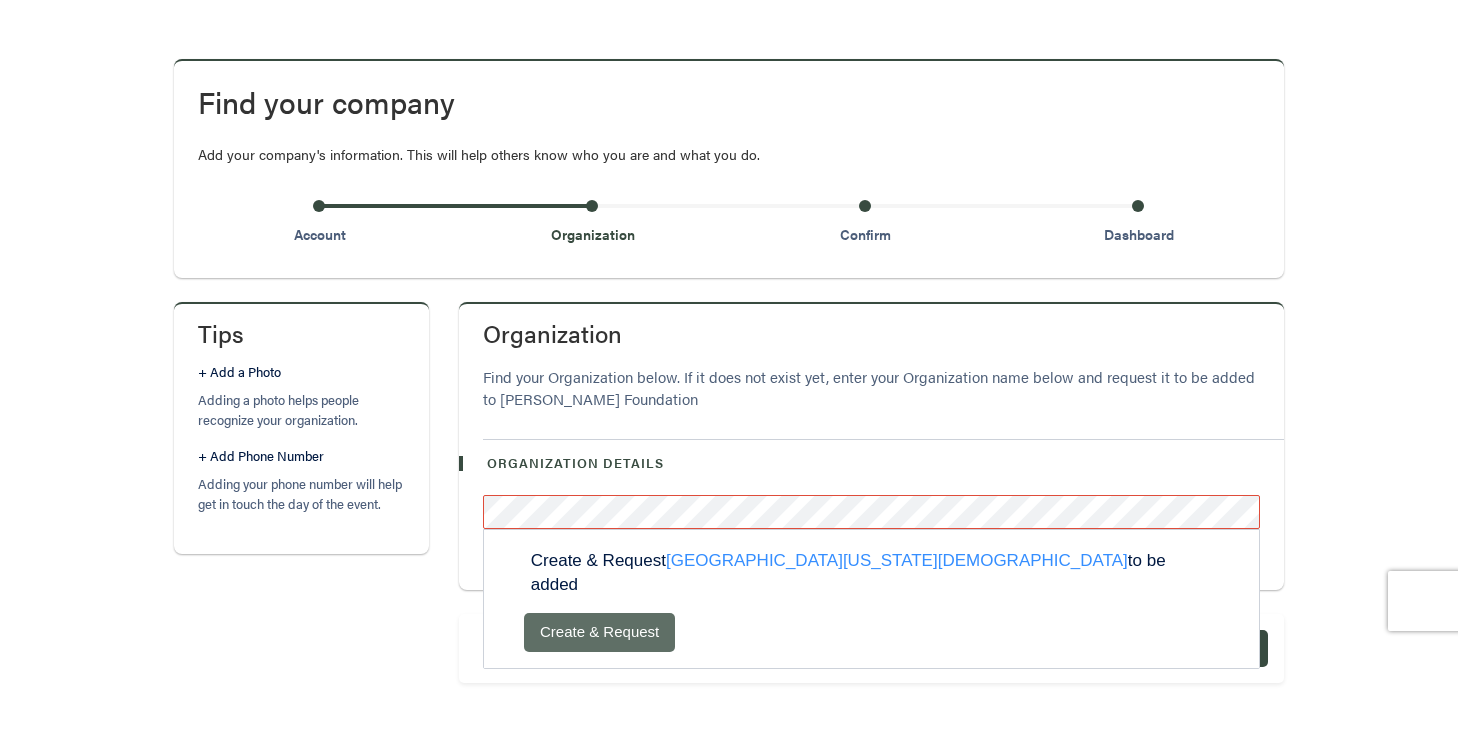 click on "Create & Request" at bounding box center (599, 632) 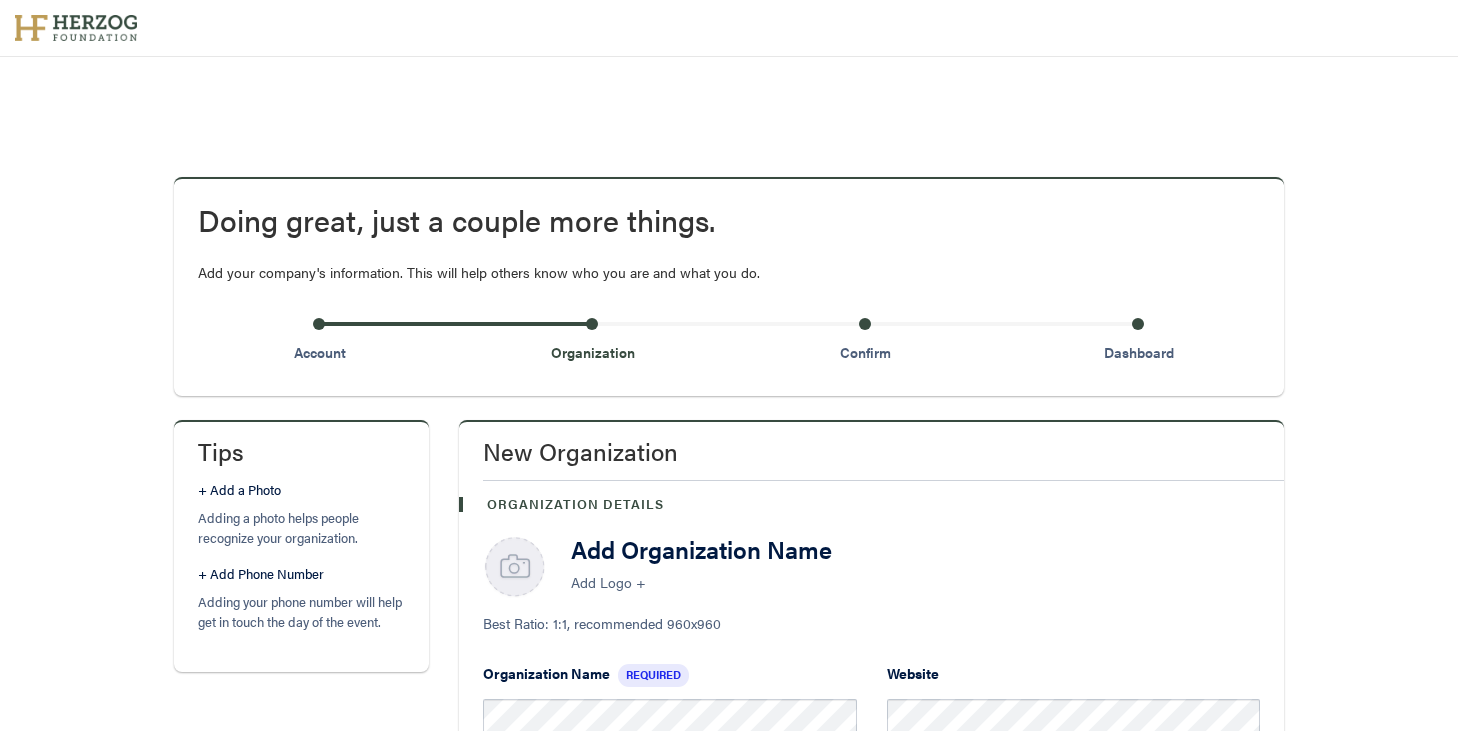 scroll, scrollTop: 0, scrollLeft: 0, axis: both 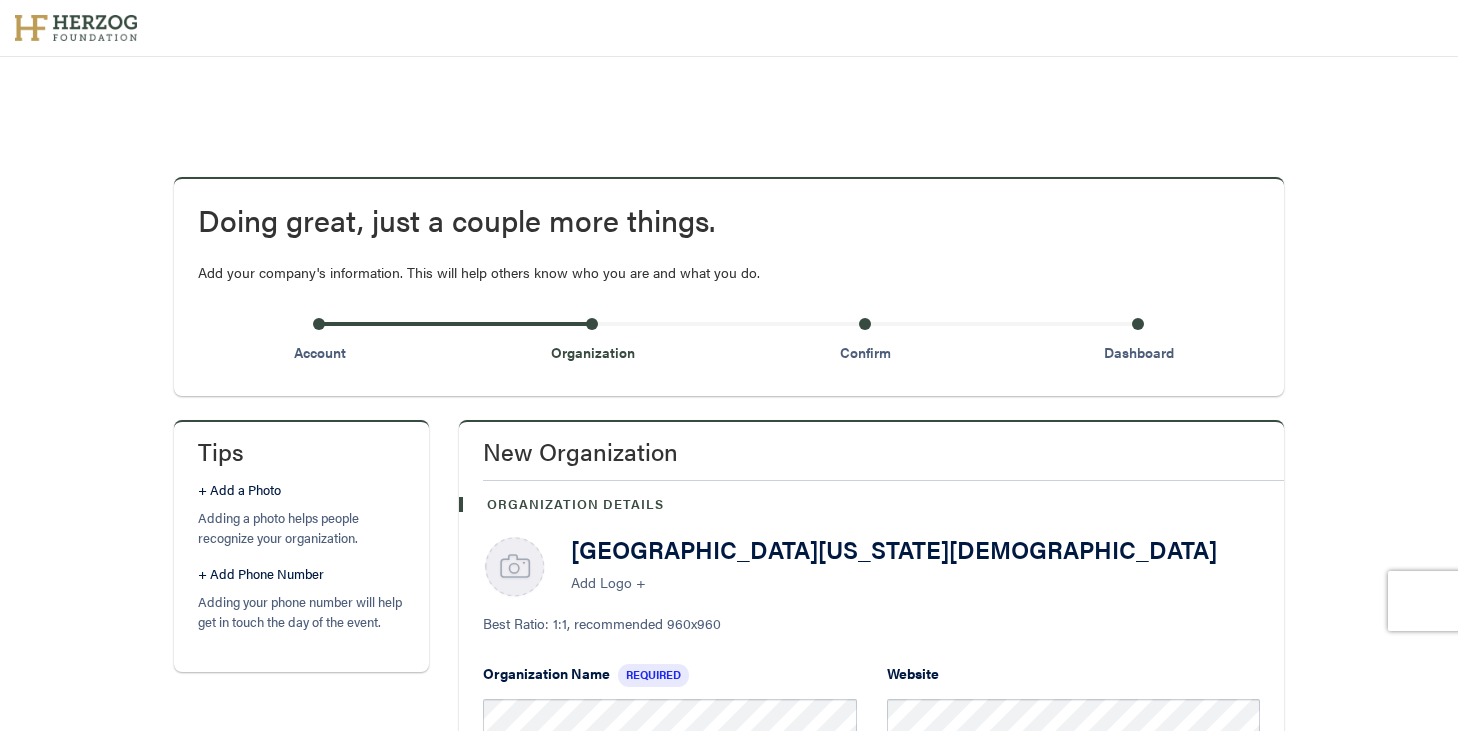 click on "Add Logo +" at bounding box center (915, 582) 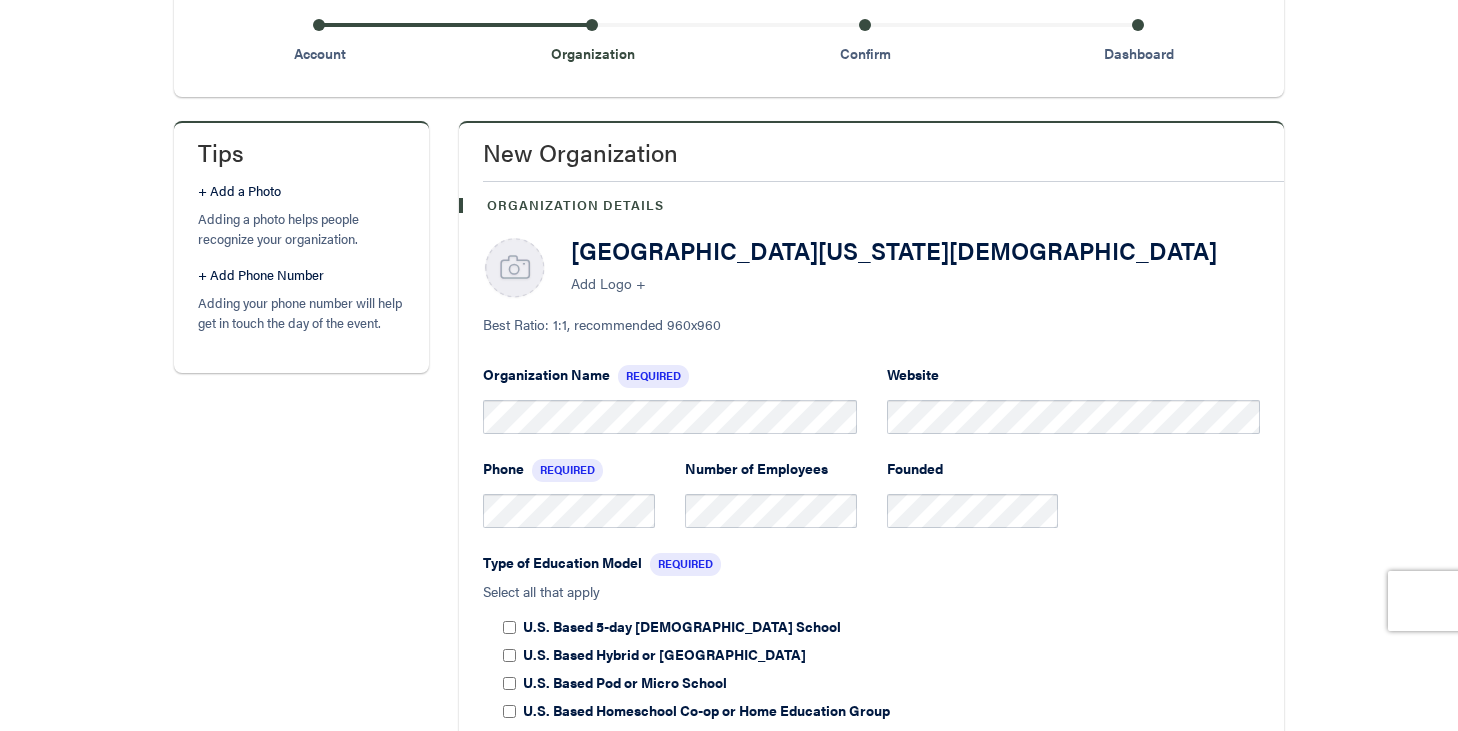 scroll, scrollTop: 320, scrollLeft: 0, axis: vertical 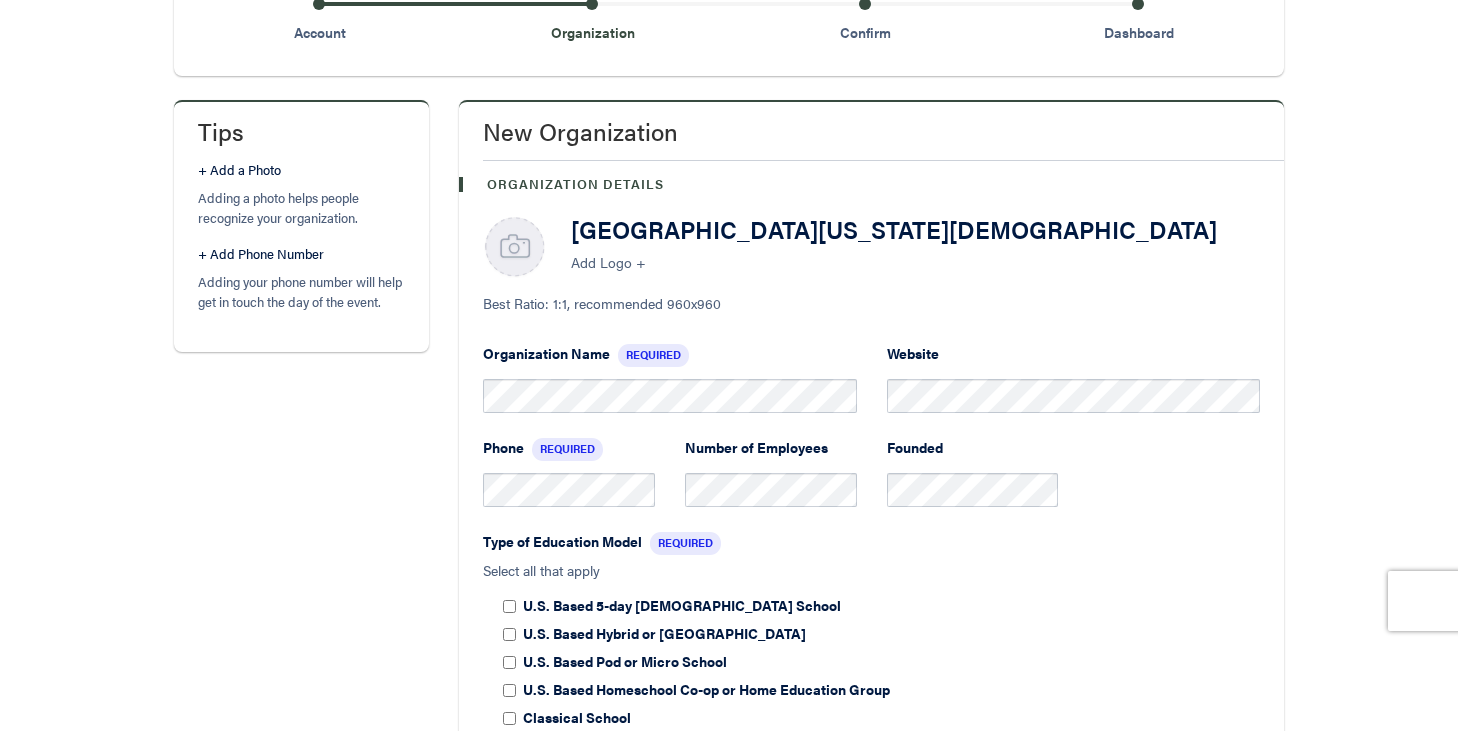 click on "Type of Education Model
Required
Select all that apply
U.S. Based 5-day [DEMOGRAPHIC_DATA] School
U.S. Based Hybrid or [GEOGRAPHIC_DATA]
U.S. Based Pod or Micro School
U.S. Based Homeschool Co-op or Home Education Group
Classical School
[DEMOGRAPHIC_DATA] Subsidiary
[DEMOGRAPHIC_DATA] (Open Enrollment)
Covenantal (Closed Enrollment)
U.S. Based Educational Services Organization (non-school)
Non-U.S. [DEMOGRAPHIC_DATA] School
Montessori" at bounding box center [871, 712] 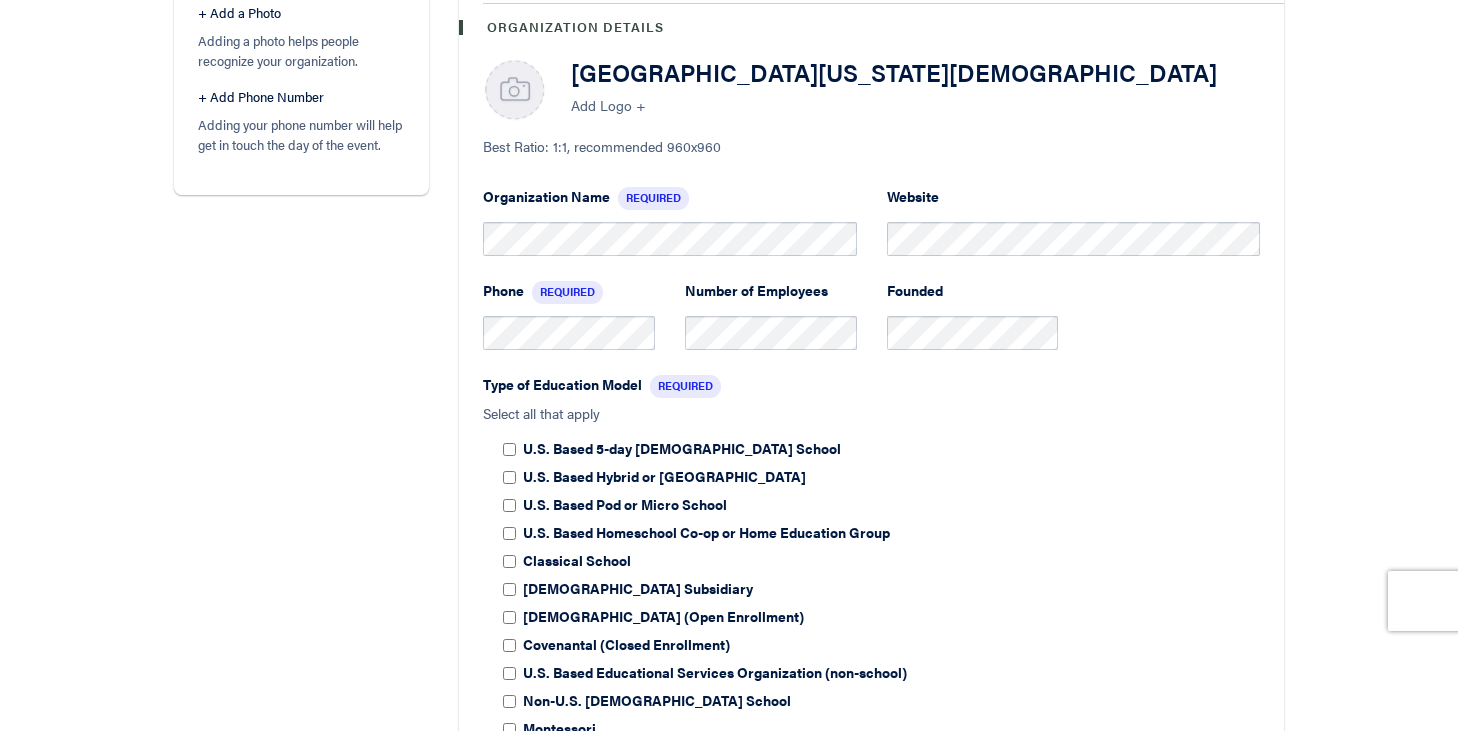 scroll, scrollTop: 480, scrollLeft: 0, axis: vertical 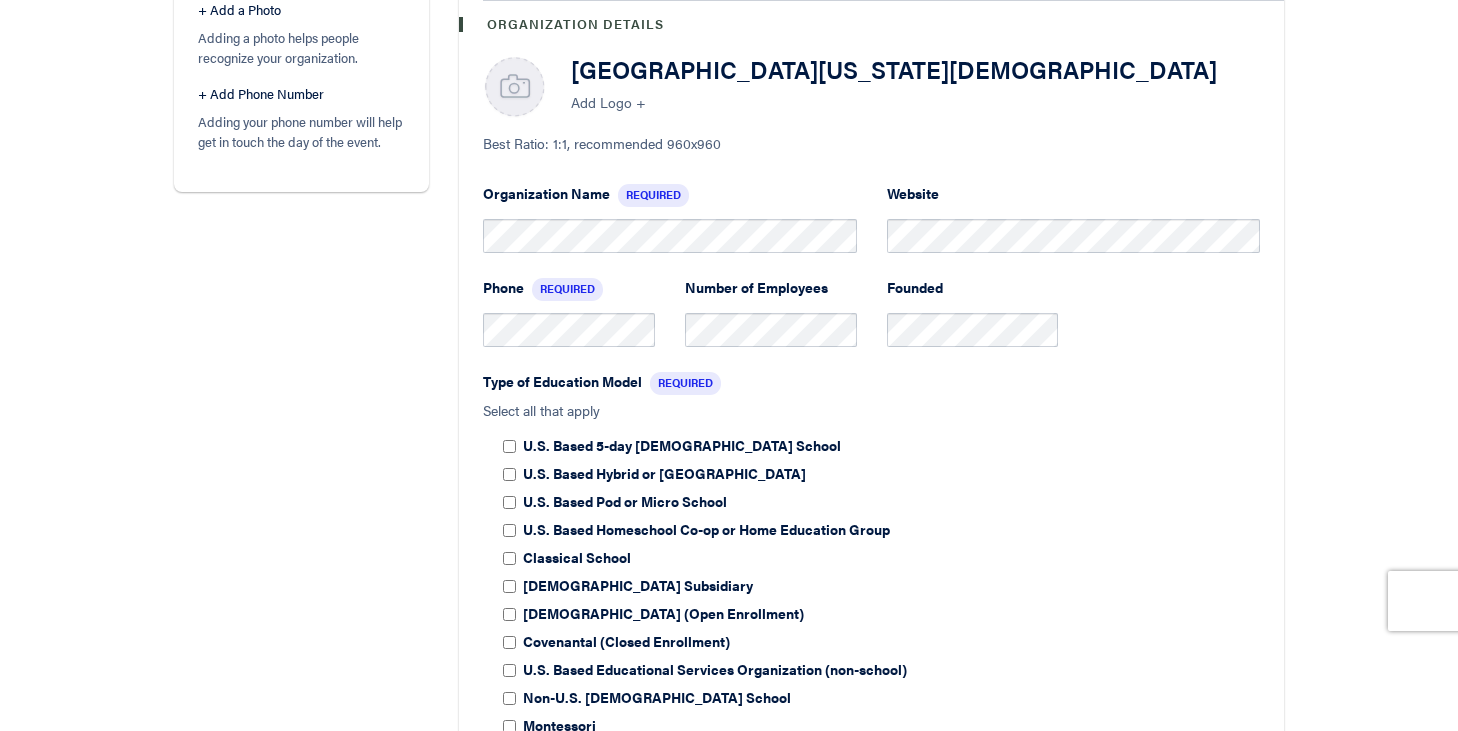 click on "U.S. Based 5-day [DEMOGRAPHIC_DATA] School" at bounding box center [891, 445] 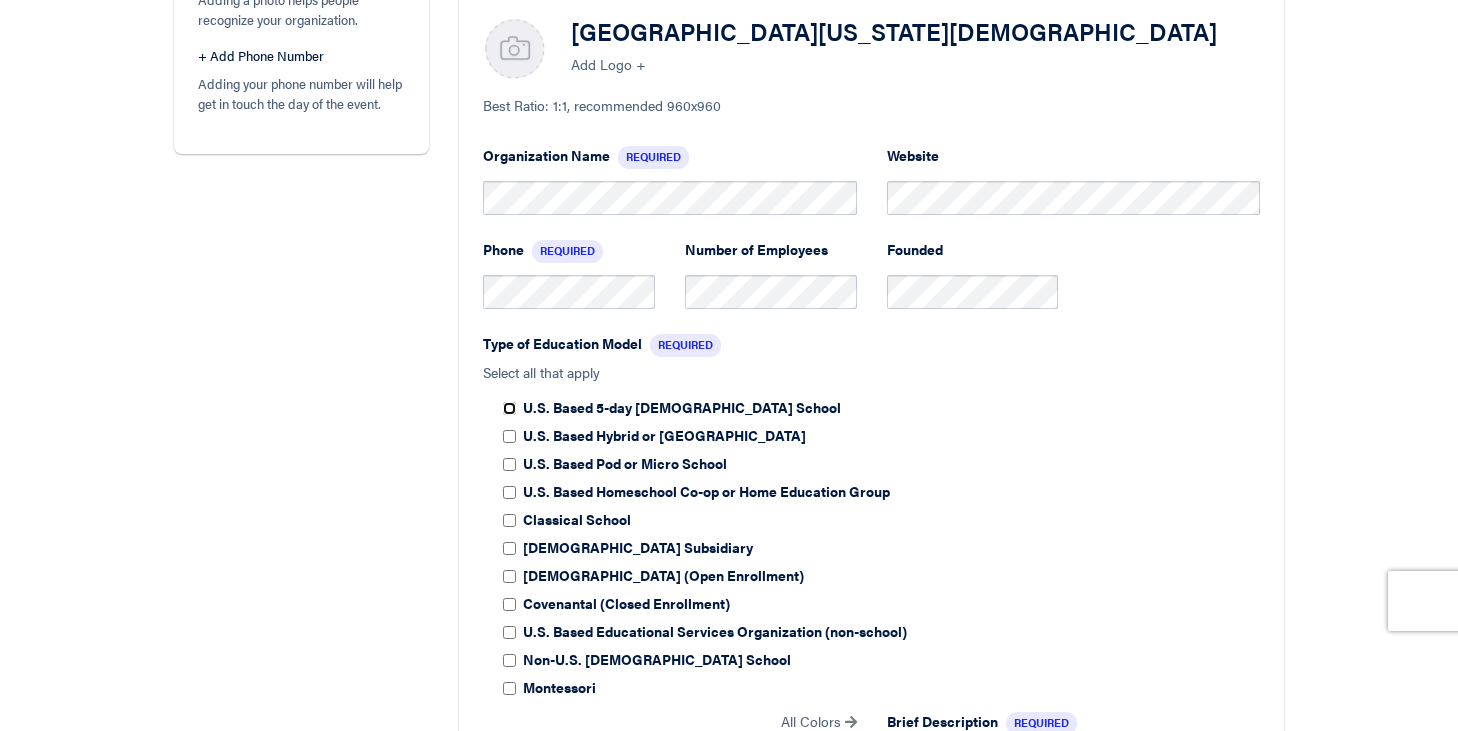 scroll, scrollTop: 520, scrollLeft: 0, axis: vertical 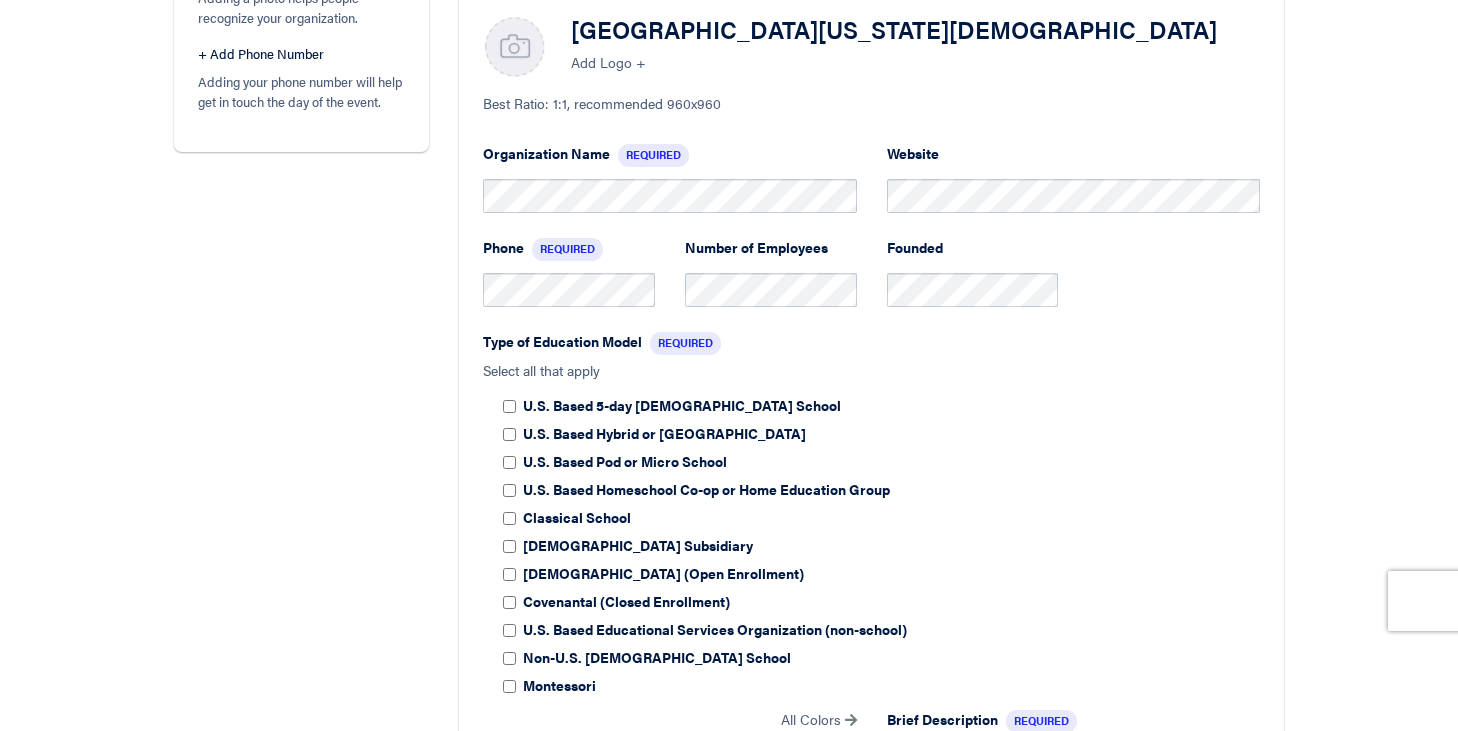 click on "Tips
+ Add a Photo
Adding a photo helps people recognize your organization.
+ Add Phone Number
Adding your phone number will help get in touch the day of the event.
New Organization
Organization Details
[GEOGRAPHIC_DATA][US_STATE][DEMOGRAPHIC_DATA]
Add Logo +
Best Ratio: 1:1, recommended 960x960
Organization Name
Required
Website
Phone
Required
Number of Employees
Founded
Type of Education Model
Required
Select all that apply
U.S. Based 5-day [DEMOGRAPHIC_DATA] School
U.S. Based Hybrid or [GEOGRAPHIC_DATA]
U.S. Based Pod or Micro School
U.S. Based Homeschool Co-op or Home Education Group
Classical School
[DEMOGRAPHIC_DATA] Subsidiary
[DEMOGRAPHIC_DATA] (Open Enrollment)
Covenantal (Closed Enrollment)
U.S. Based Educational Services Organization (non-school)
Montessori" at bounding box center (729, 703) 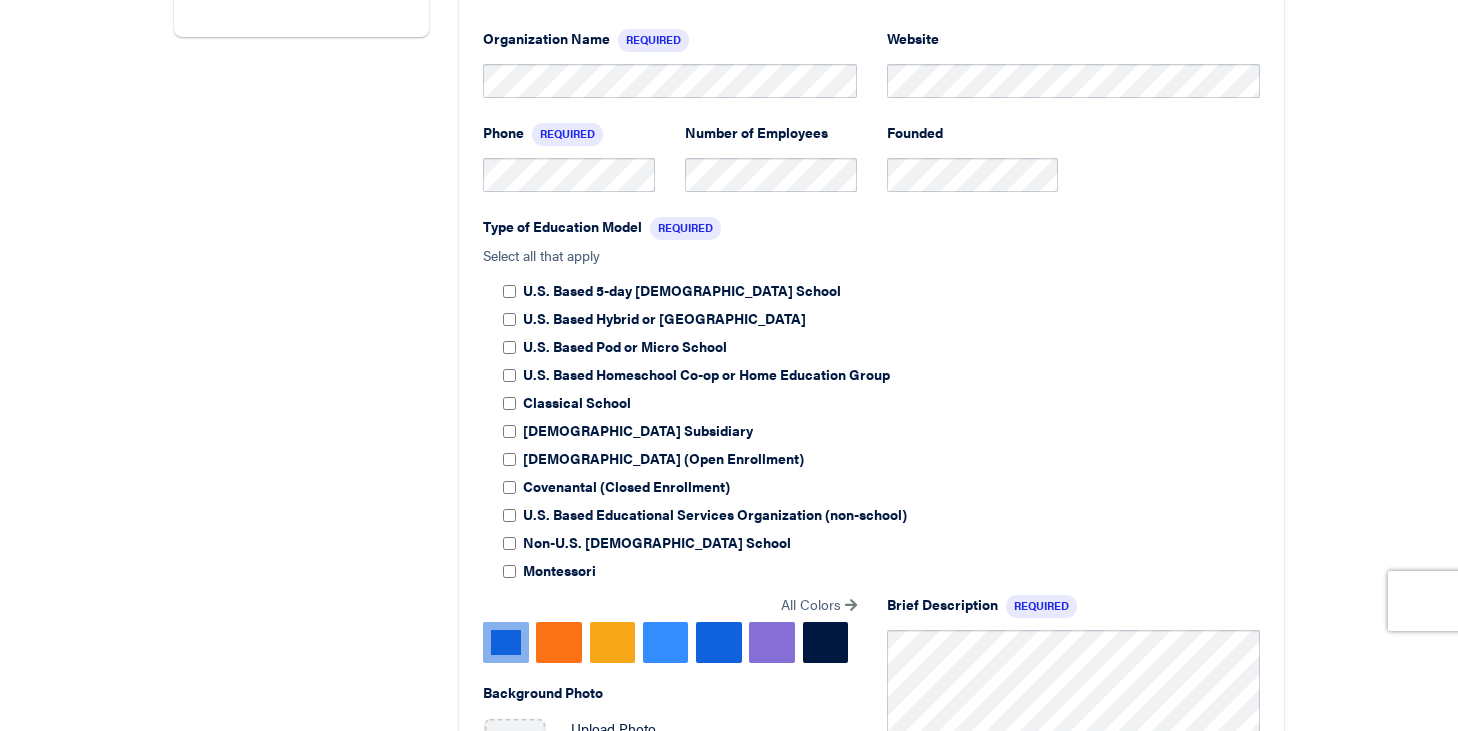 scroll, scrollTop: 640, scrollLeft: 0, axis: vertical 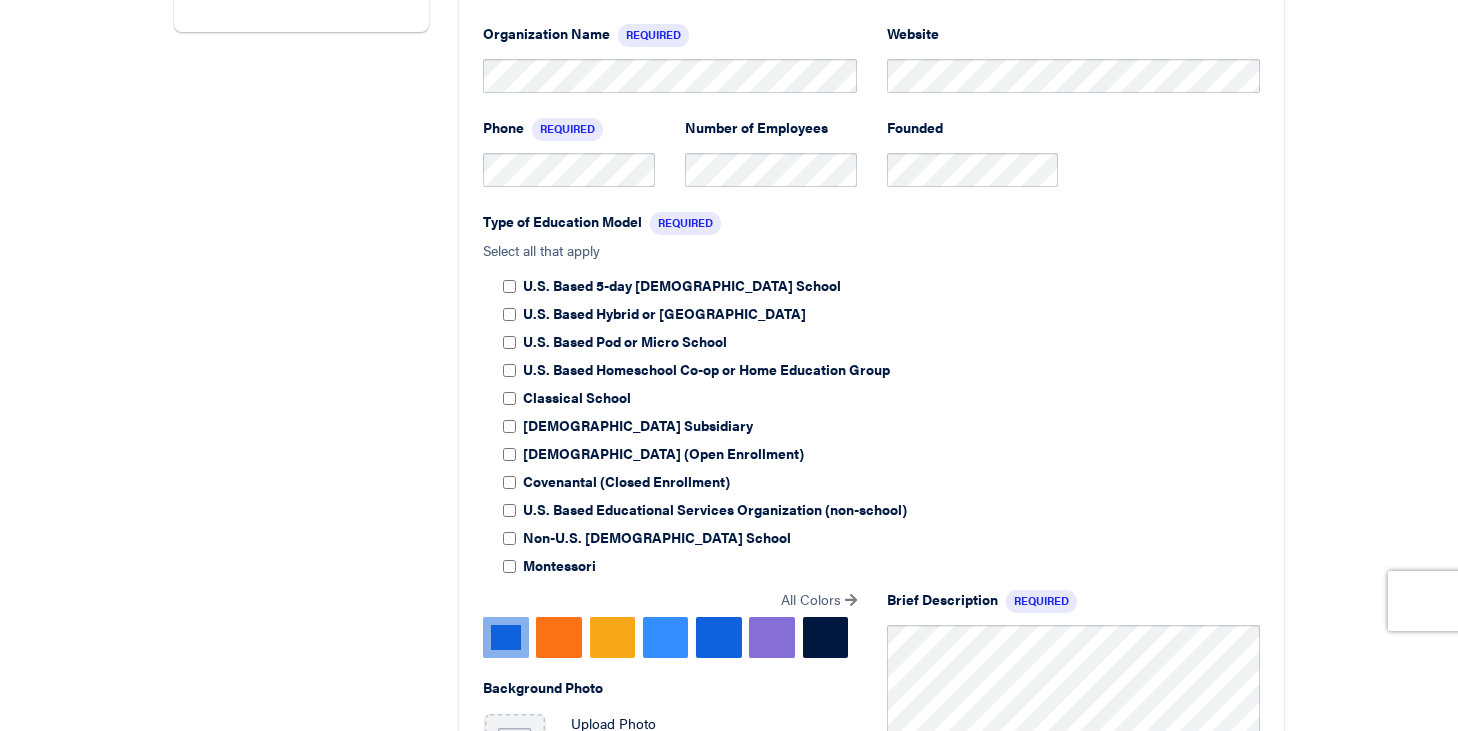 click on "[DEMOGRAPHIC_DATA] (Open Enrollment)" at bounding box center (891, 453) 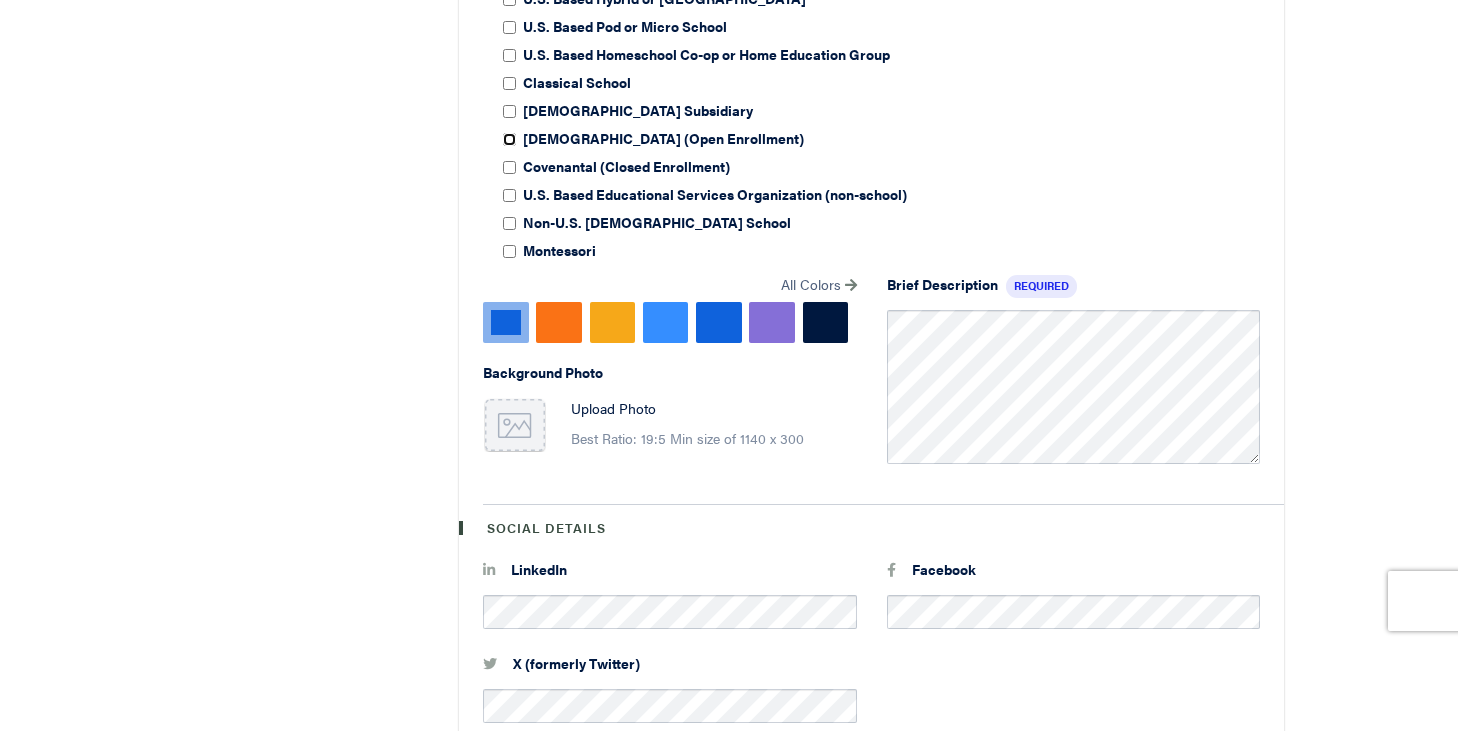 scroll, scrollTop: 960, scrollLeft: 0, axis: vertical 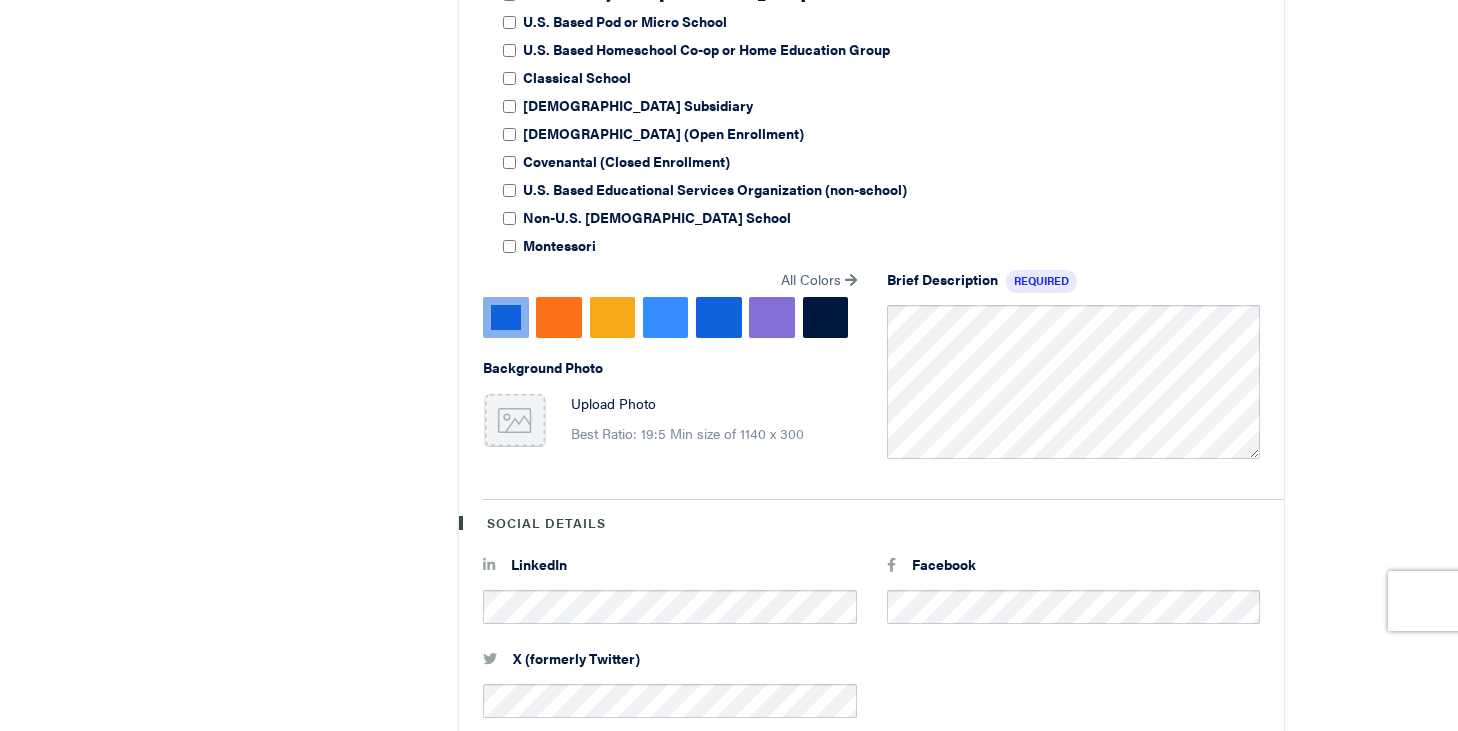 drag, startPoint x: 330, startPoint y: 509, endPoint x: 401, endPoint y: 445, distance: 95.587654 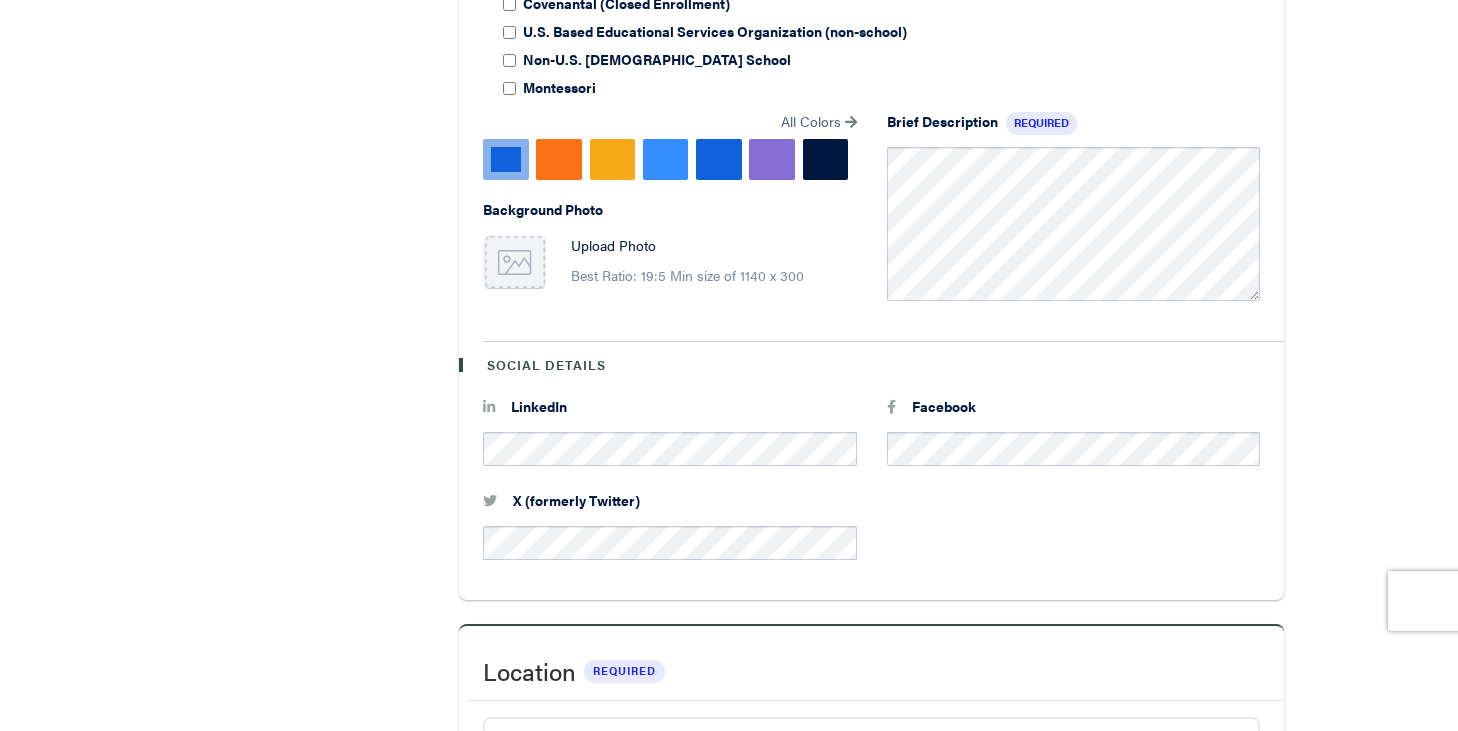scroll, scrollTop: 1120, scrollLeft: 0, axis: vertical 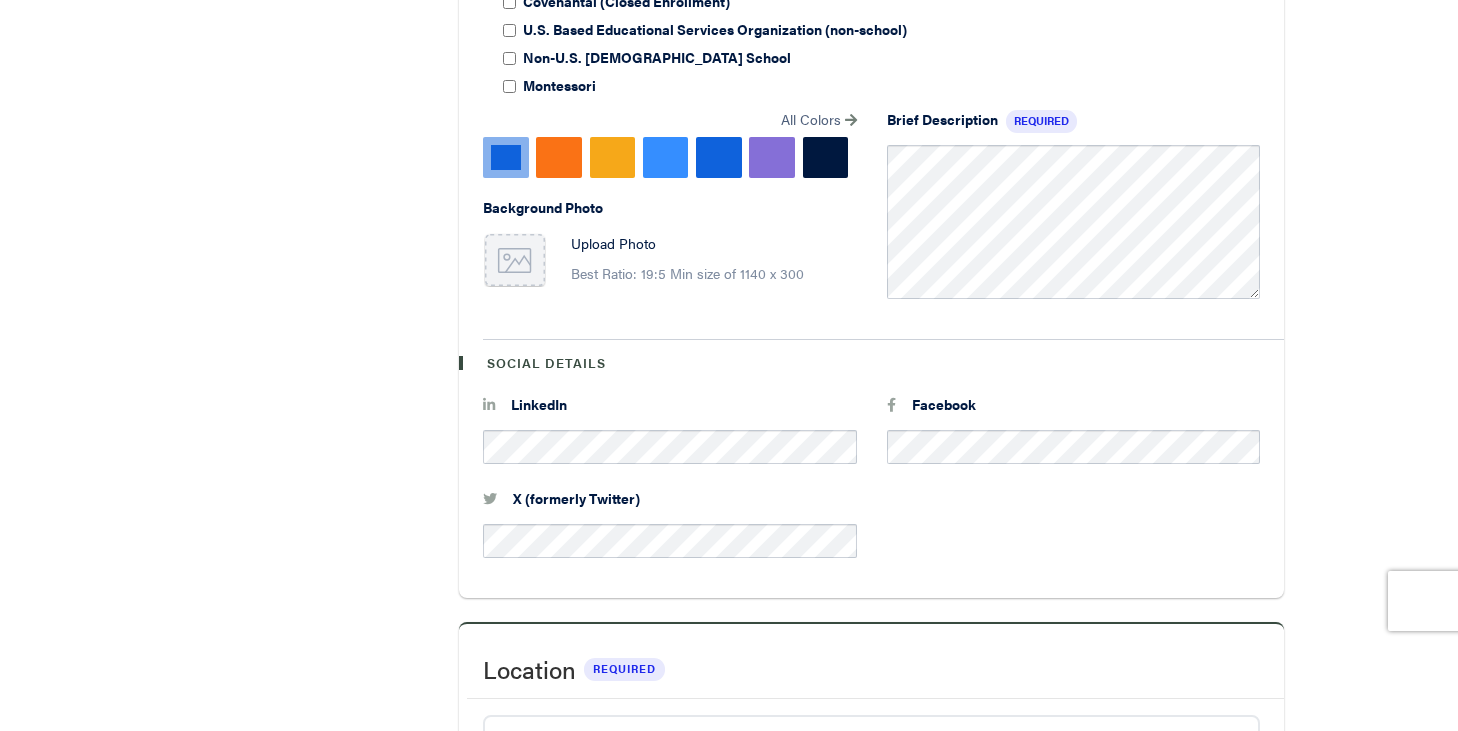 click on "X (formerly Twitter)" at bounding box center [871, 535] 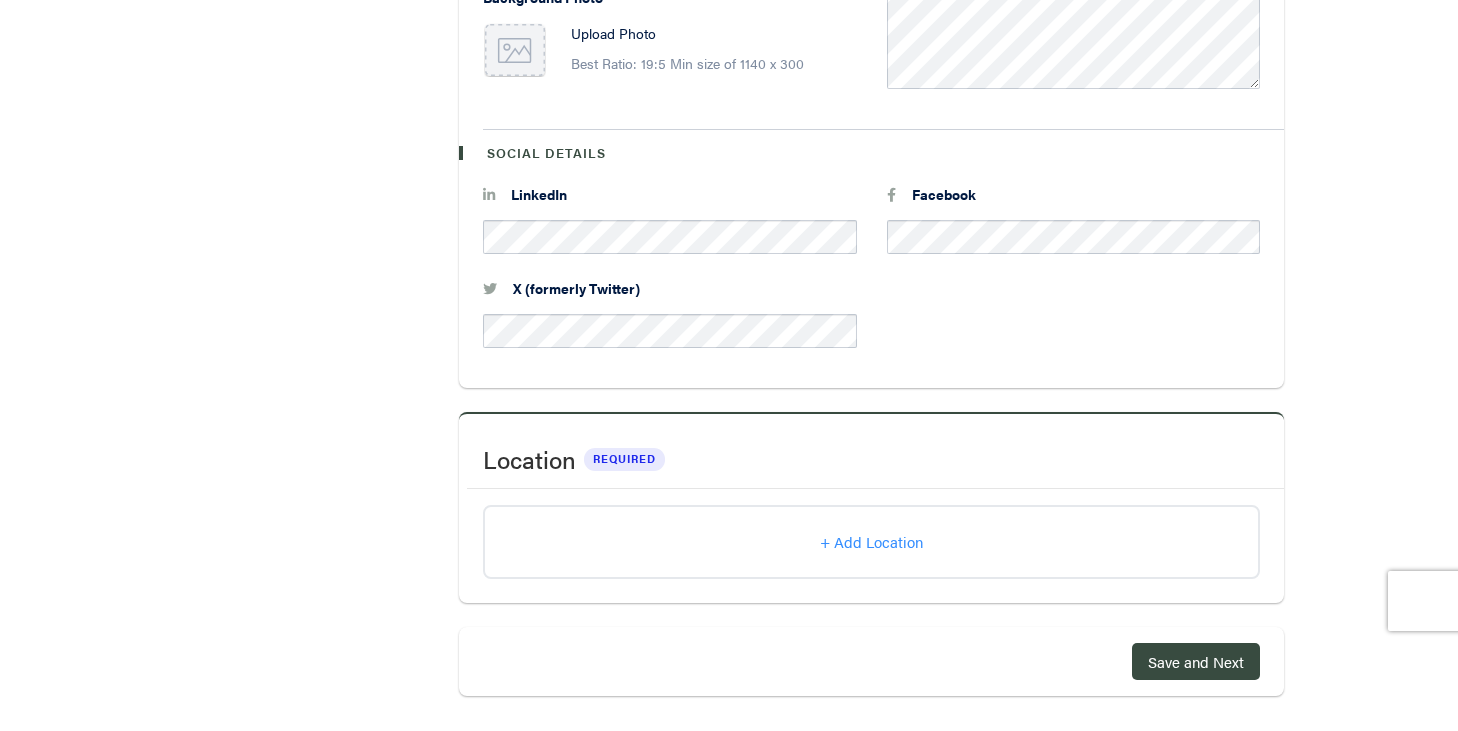 scroll, scrollTop: 1363, scrollLeft: 0, axis: vertical 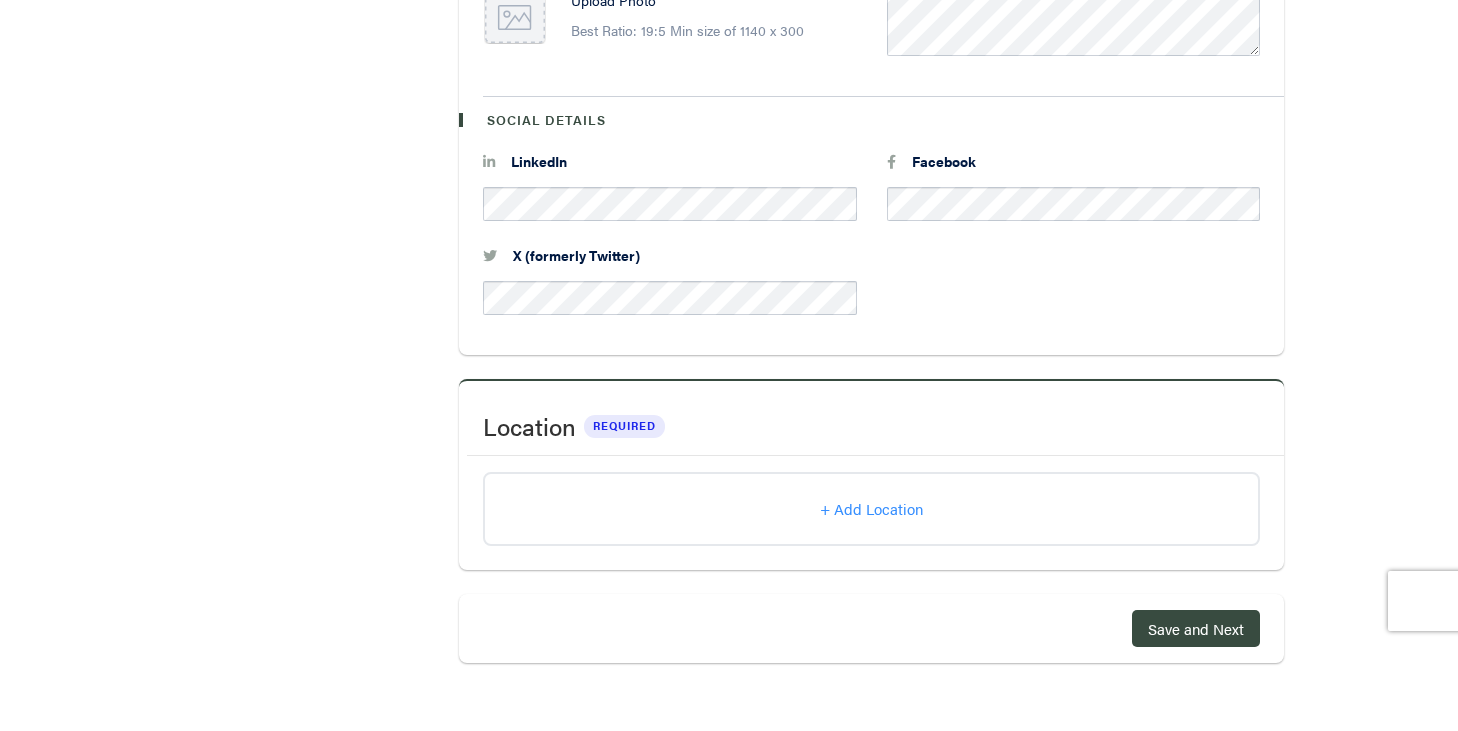 click on "+ Add Location" at bounding box center [871, 508] 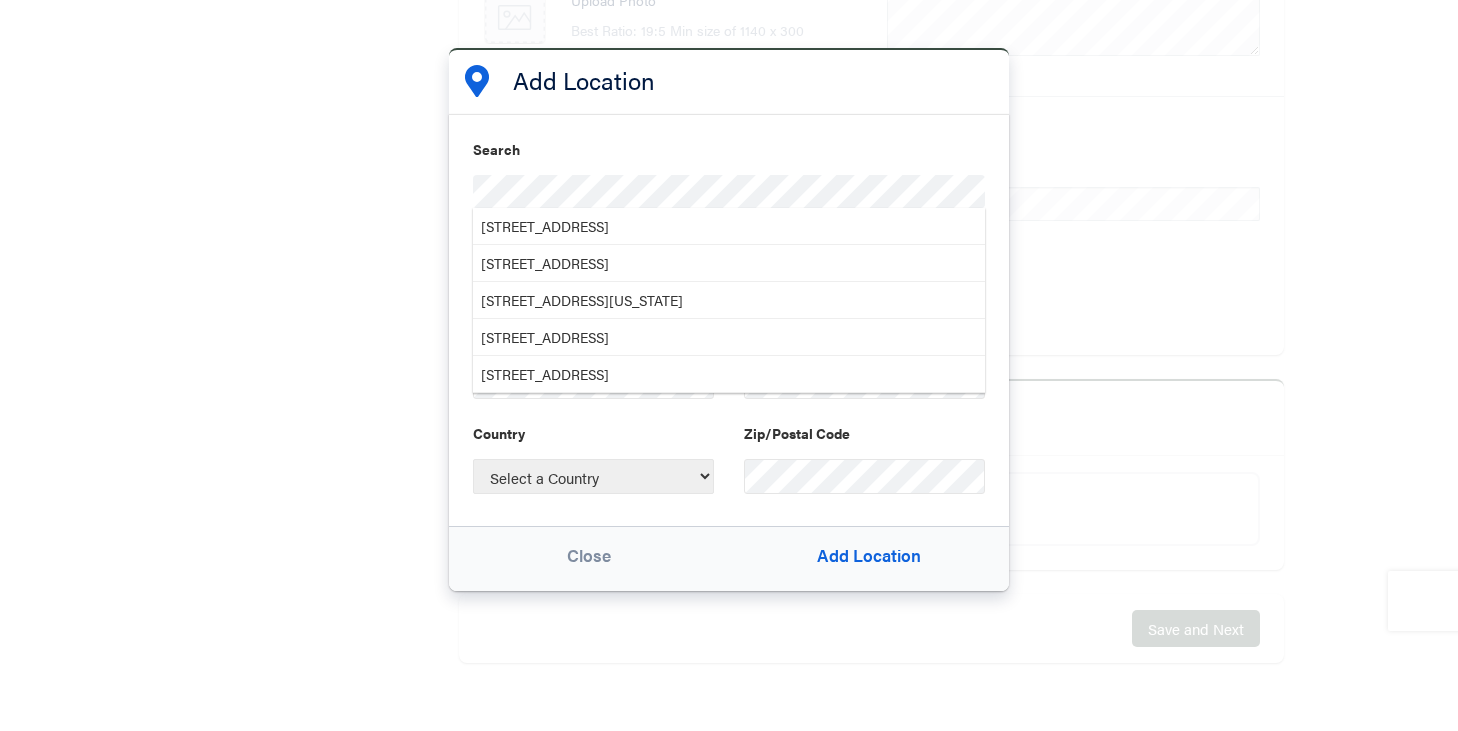 click on "[STREET_ADDRESS]" at bounding box center [729, 226] 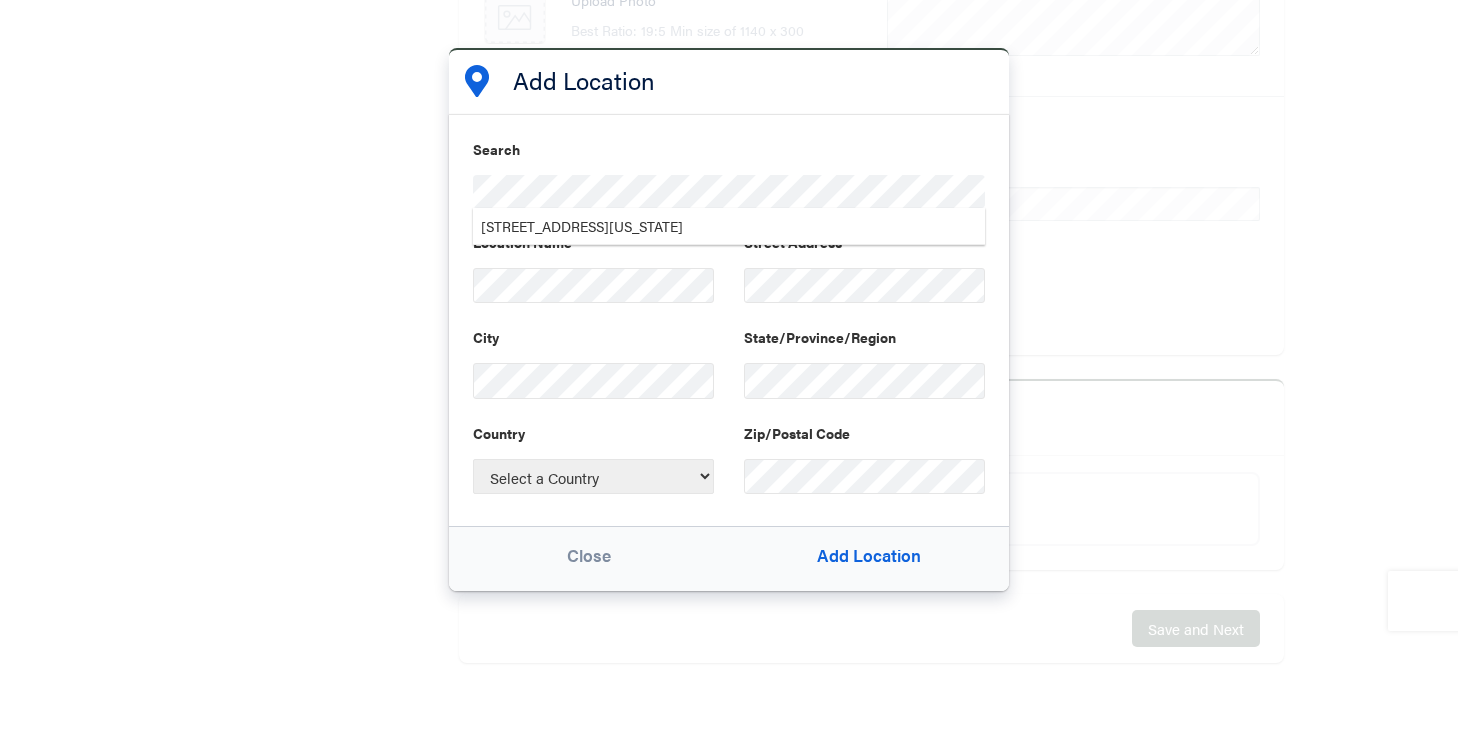 click on "[STREET_ADDRESS][US_STATE]" at bounding box center [729, 226] 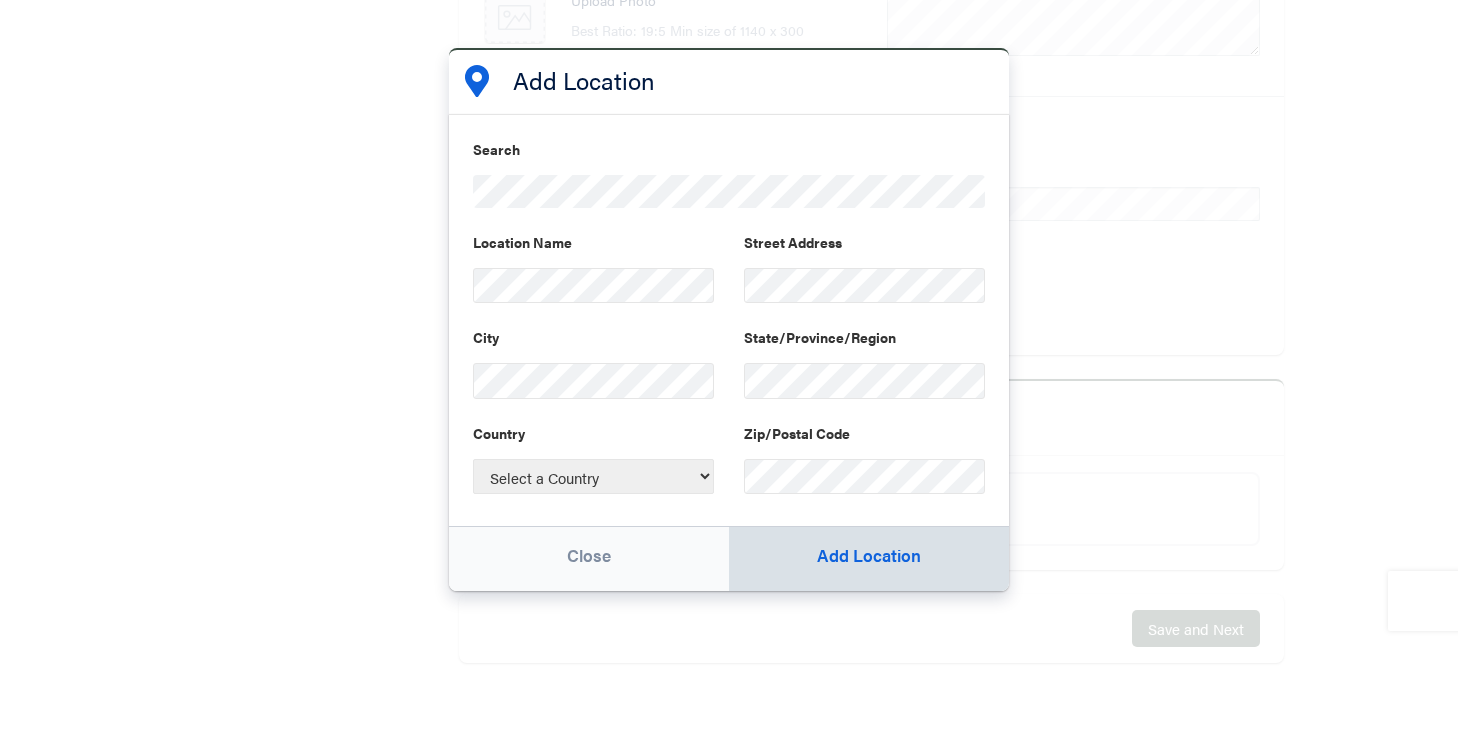 click on "Add Location" at bounding box center (869, 559) 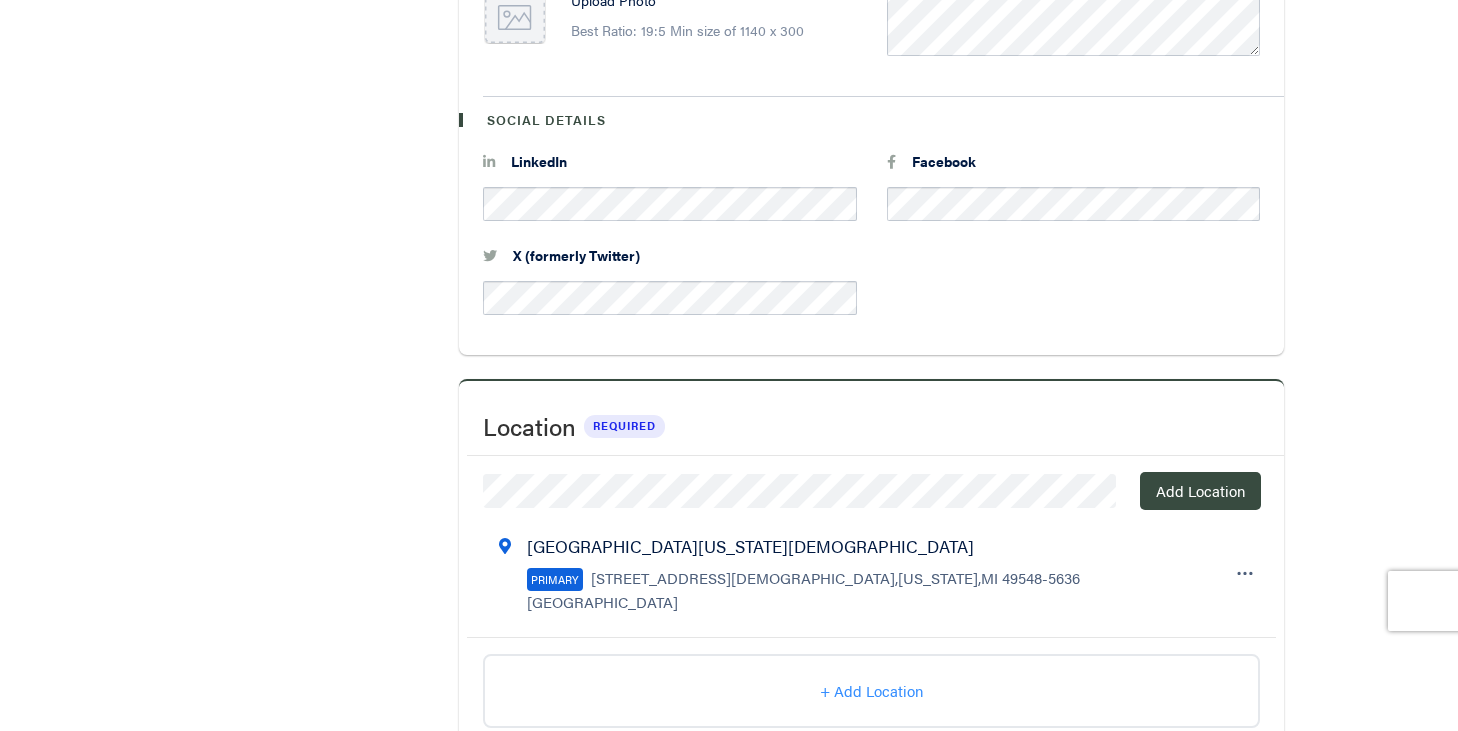 click on "Tips
+ Add a Photo
Adding a photo helps people recognize your organization.
+ Add Phone Number
Adding your phone number will help get in touch the day of the event.
New Organization
Organization Details
[GEOGRAPHIC_DATA][US_STATE][DEMOGRAPHIC_DATA]
Add Logo +
Best Ratio: 1:1, recommended 960x960
Organization Name
Required
Website
Phone
Required
Number of Employees
Founded
Type of Education Model
Required
Select all that apply
U.S. Based 5-day [DEMOGRAPHIC_DATA] School
U.S. Based Hybrid or [GEOGRAPHIC_DATA]
U.S. Based Pod or Micro School
U.S. Based Homeschool Co-op or Home Education Group
Classical School
[DEMOGRAPHIC_DATA] Subsidiary
[DEMOGRAPHIC_DATA] (Open Enrollment)
Covenantal (Closed Enrollment)
U.S. Based Educational Services Organization (non-school)
Montessori" at bounding box center (729, -49) 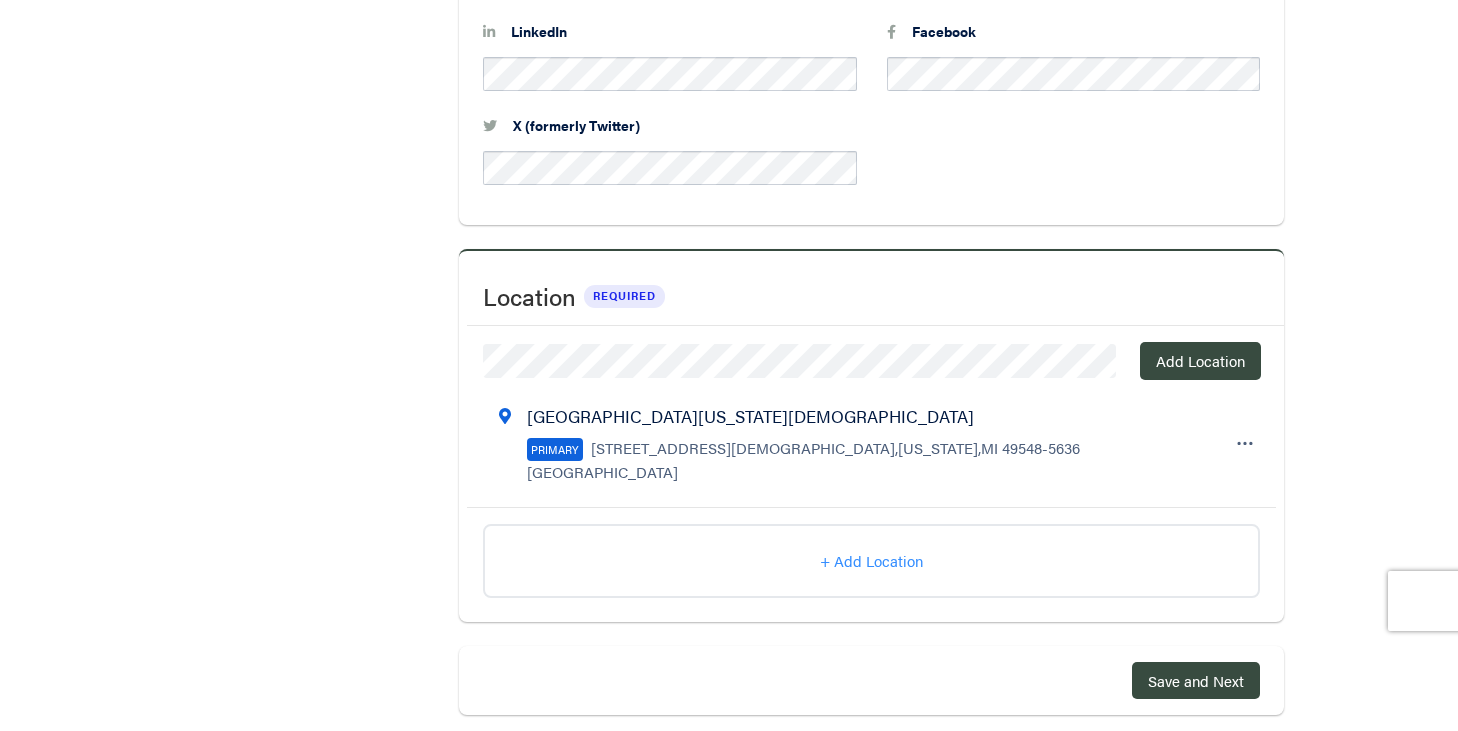 scroll, scrollTop: 1522, scrollLeft: 0, axis: vertical 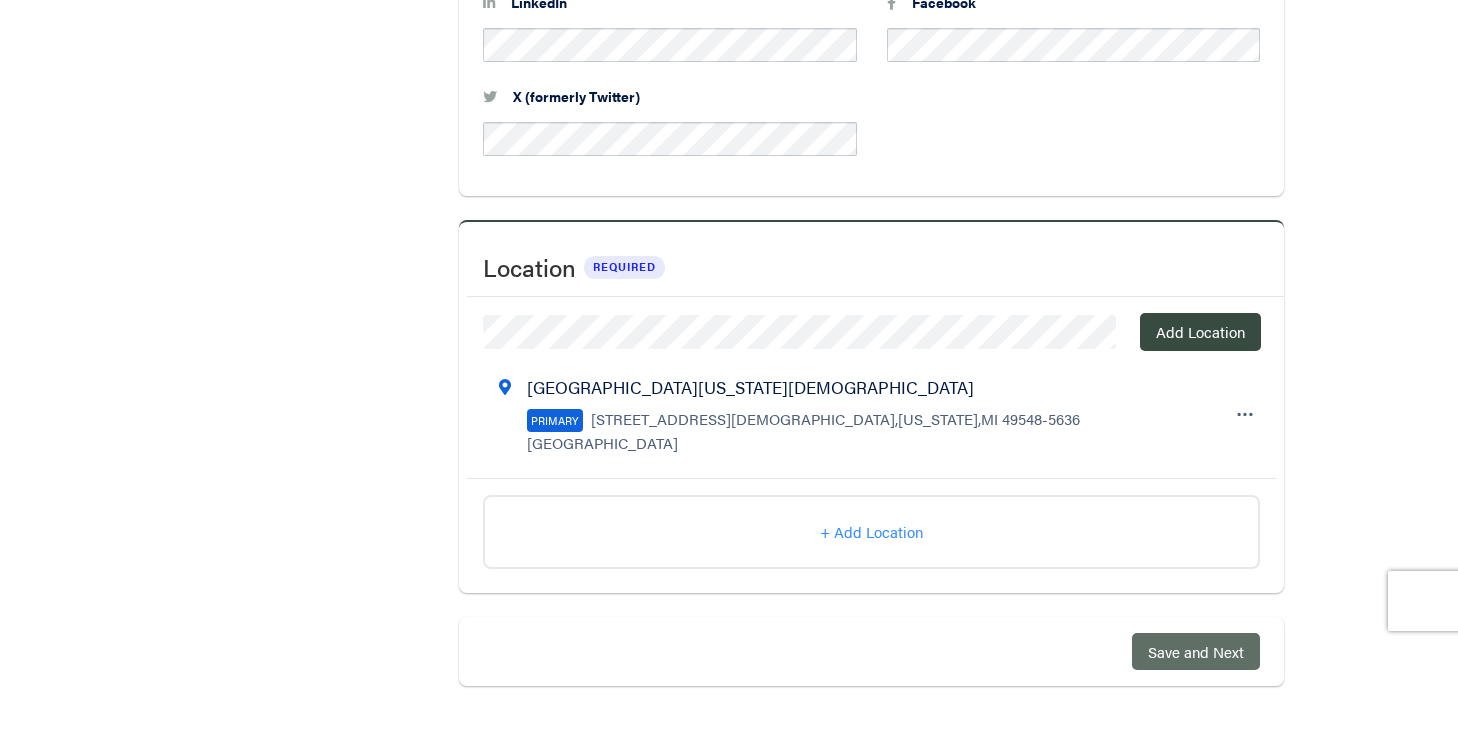 click on "Save and Next" at bounding box center [1196, 651] 